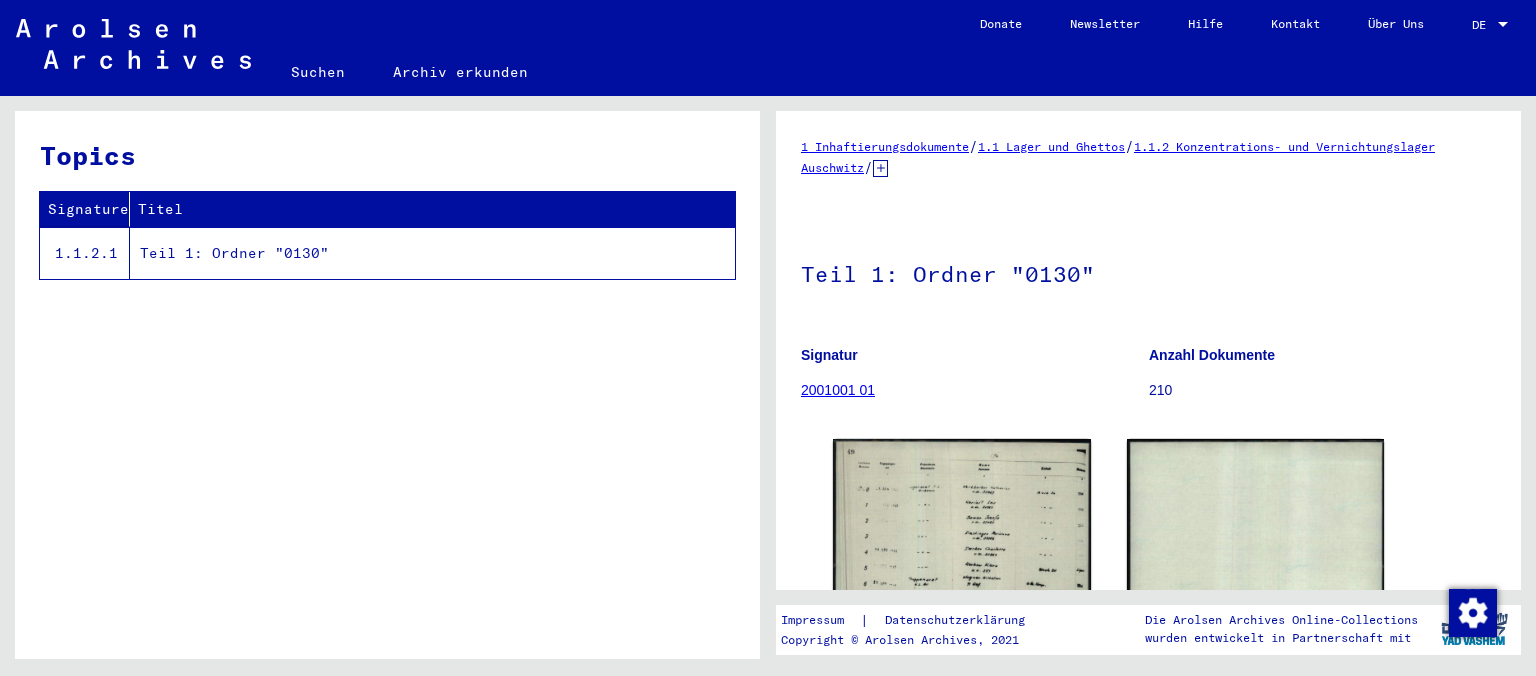 scroll, scrollTop: 0, scrollLeft: 0, axis: both 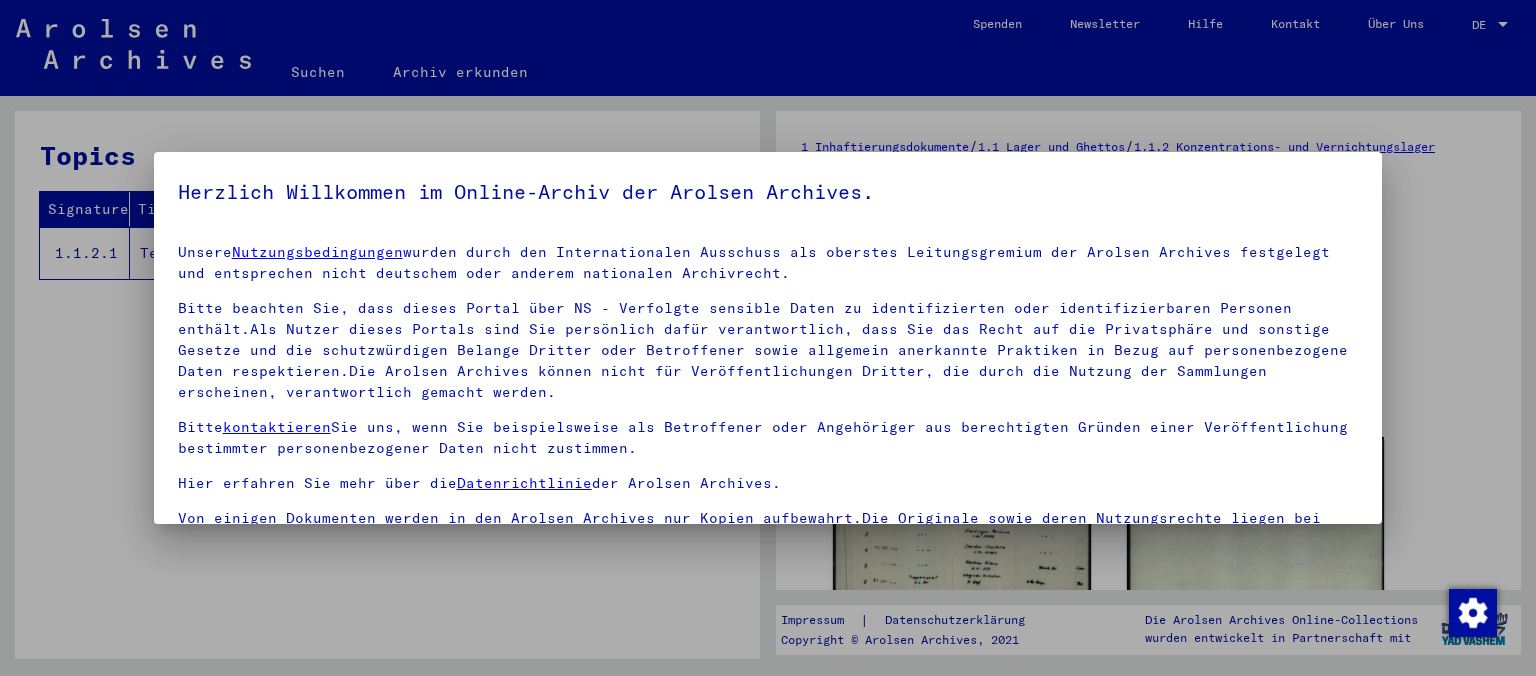 click at bounding box center (768, 338) 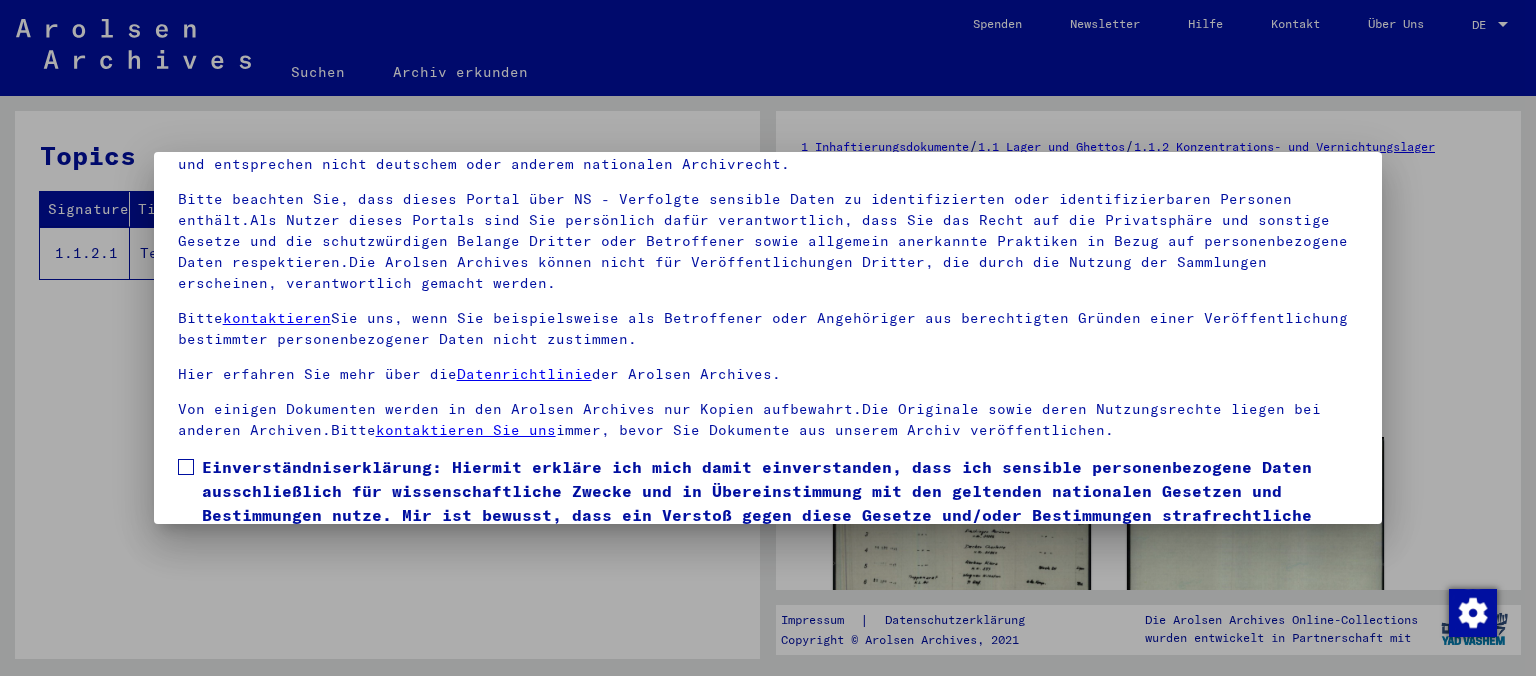 scroll, scrollTop: 167, scrollLeft: 0, axis: vertical 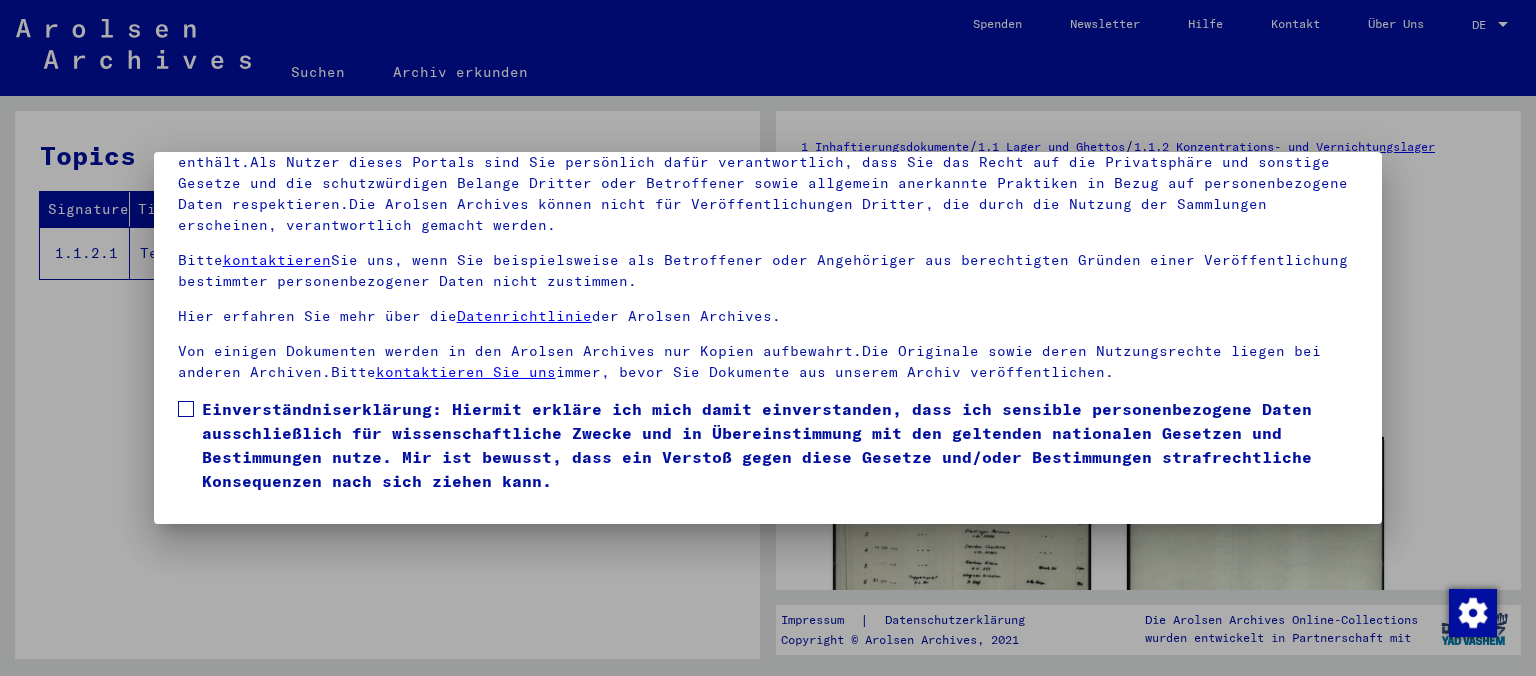 click at bounding box center [186, 409] 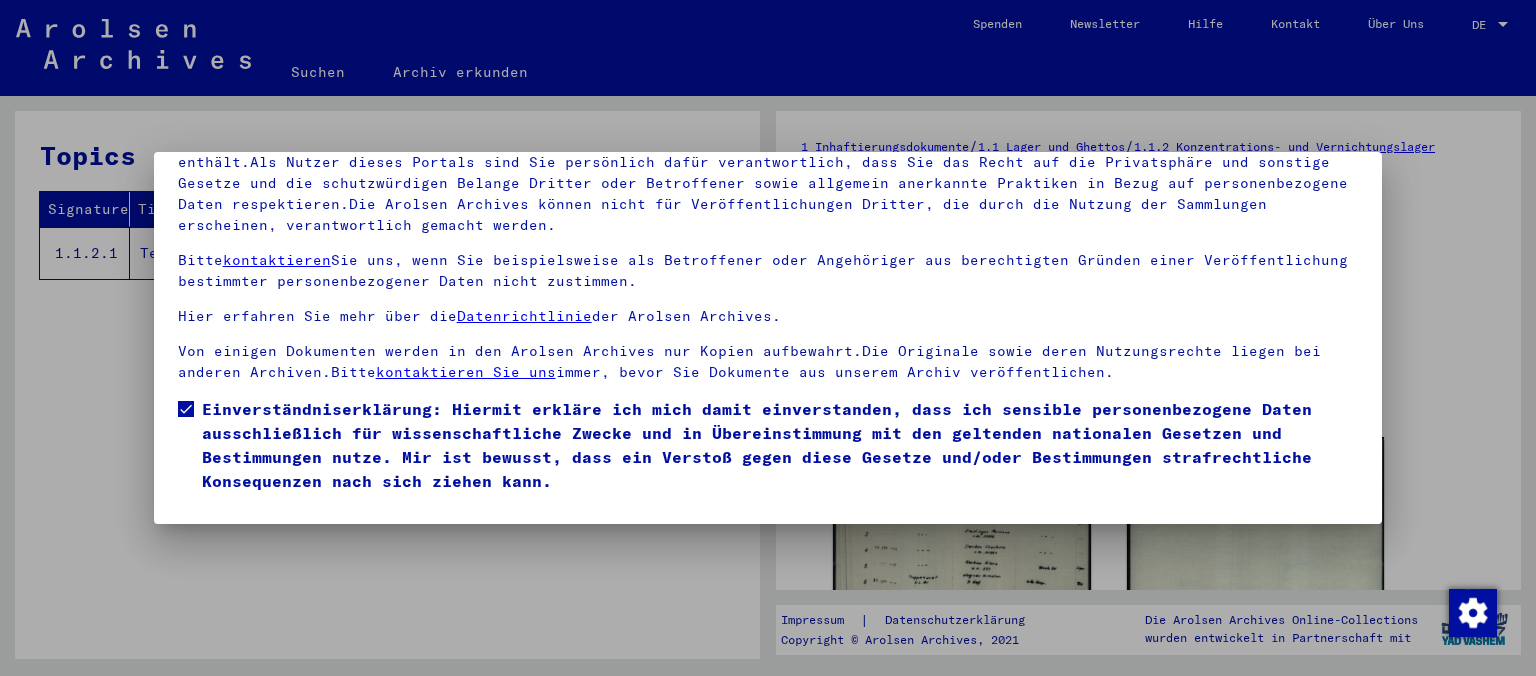 click on "Herzlich Willkommen im Online-Archiv der Arolsen Archives.  Unsere  Nutzungsbedingungen  wurden durch den Internationalen Ausschuss als oberstes Leitungsgremium der Arolsen Archives festgelegt und entsprechen nicht deutschem oder anderem nationalen Archivrecht. Bitte beachten Sie, dass dieses Portal über NS - Verfolgte sensible Daten zu identifizierten oder identifizierbaren Personen enthält.Als Nutzer dieses Portals sind Sie persönlich dafür verantwortlich, dass Sie das Recht auf die Privatsphäre und sonstige Gesetze und die schutzwürdigen Belange Dritter oder Betroffener sowie allgemein anerkannte Praktiken in Bezug auf personenbezogene Daten respektieren.Die Arolsen Archives können nicht für Veröffentlichungen Dritter, die durch die Nutzung der Sammlungen erscheinen, verantwortlich gemacht werden. Bitte  kontaktieren  Sie uns, wenn Sie beispielsweise als Betroffener oder Angehöriger aus berechtigten Gründen einer Veröffentlichung bestimmter personenbezogener Daten nicht zustimmen." at bounding box center (768, 338) 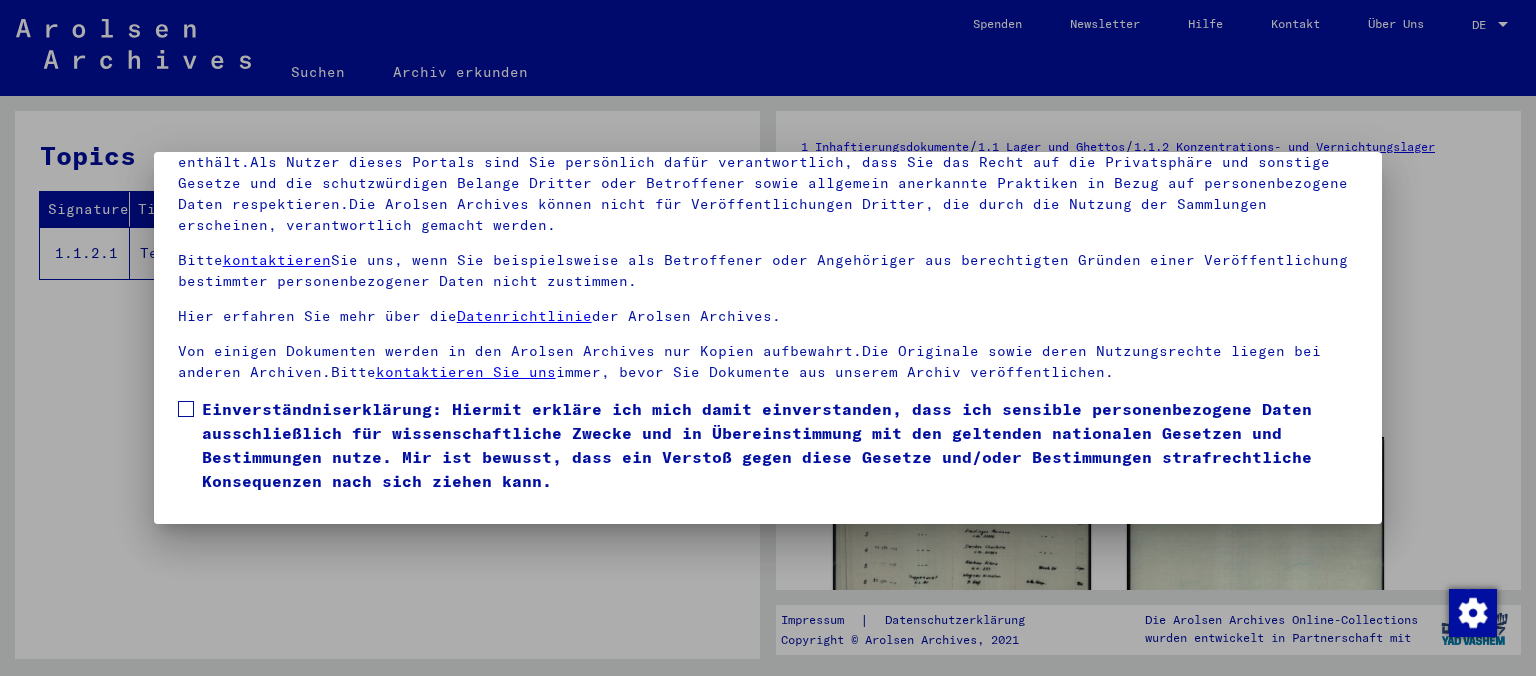 click at bounding box center (186, 409) 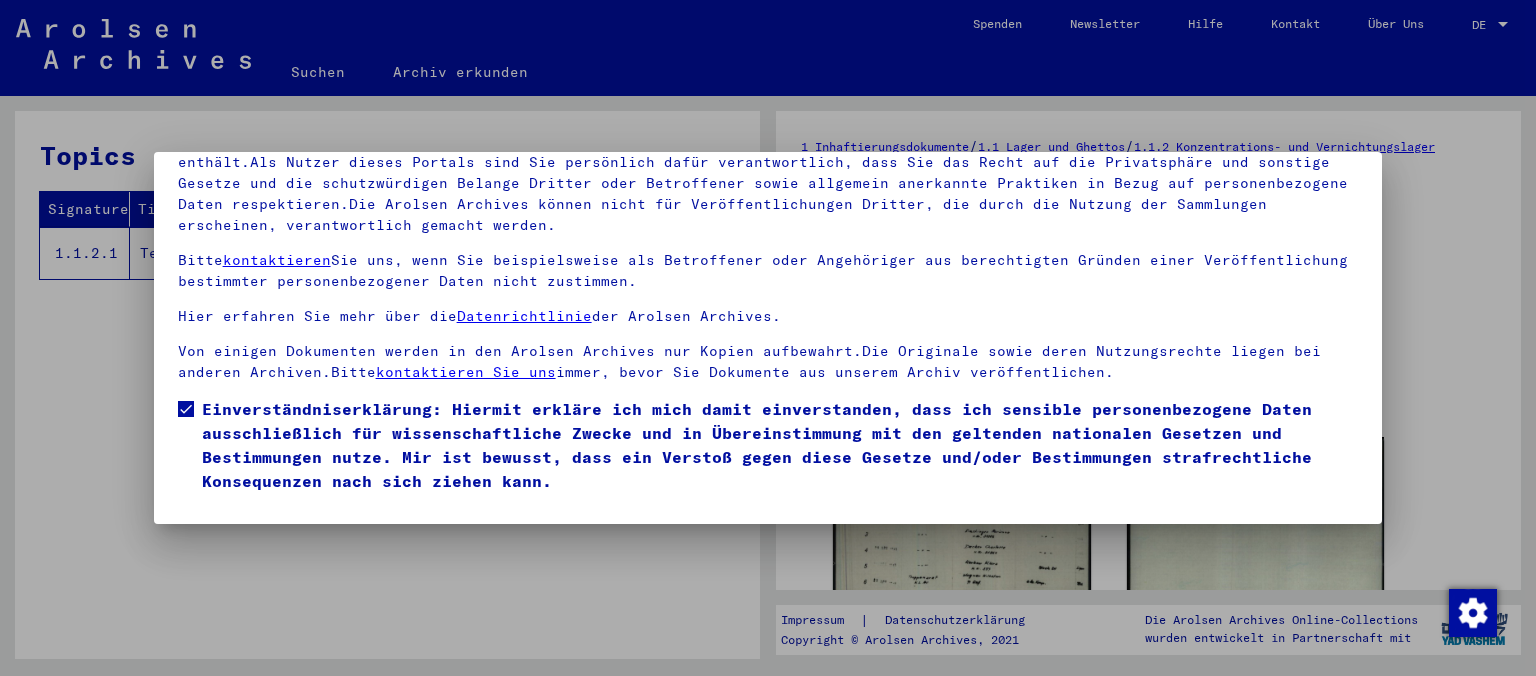 click on "Einverständniserklärung: Hiermit erkläre ich mich damit einverstanden, dass ich sensible personenbezogene Daten ausschließlich für wissenschaftliche Zwecke und in Übereinstimmung mit den geltenden nationalen Gesetzen und Bestimmungen nutze. Mir ist bewusst, dass ein Verstoß gegen diese Gesetze und/oder Bestimmungen strafrechtliche Konsequenzen nach sich ziehen kann." at bounding box center [780, 445] 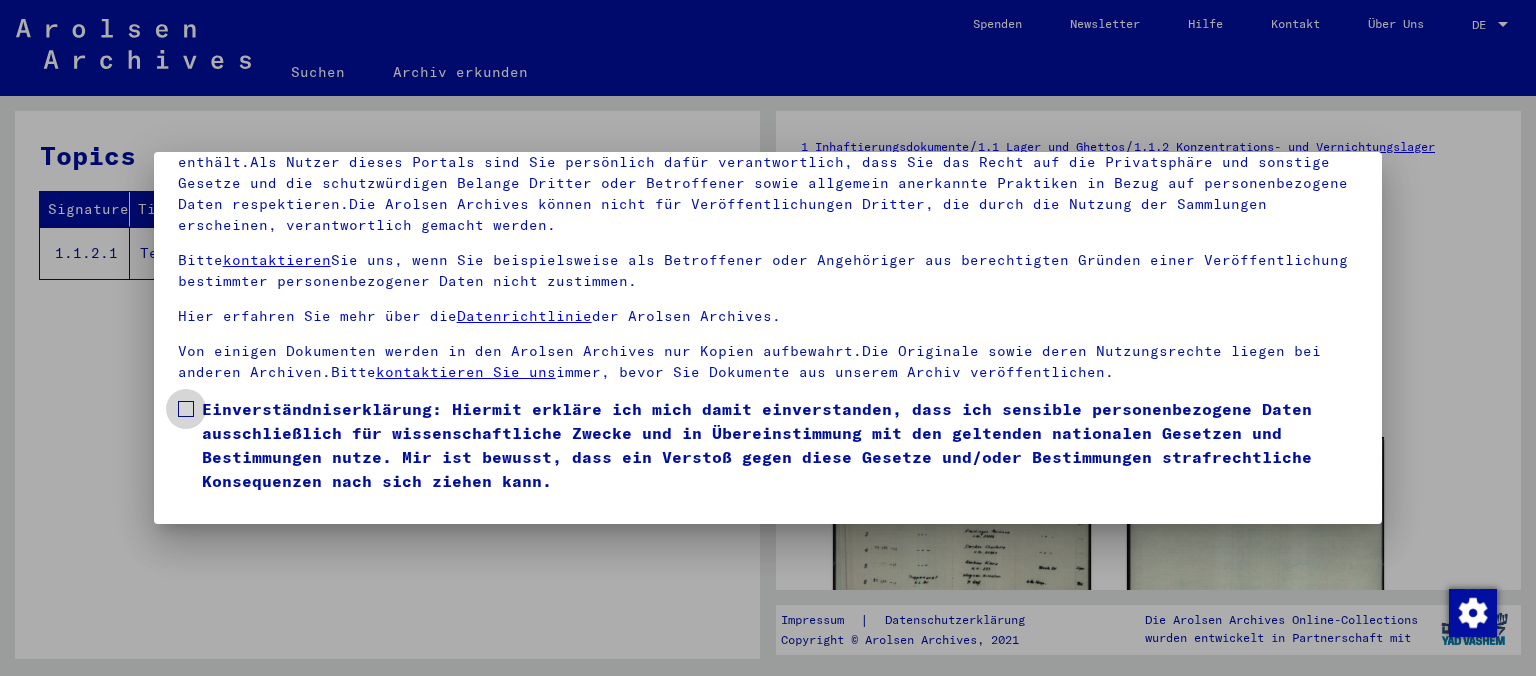 click on "Einverständniserklärung: Hiermit erkläre ich mich damit einverstanden, dass ich sensible personenbezogene Daten ausschließlich für wissenschaftliche Zwecke und in Übereinstimmung mit den geltenden nationalen Gesetzen und Bestimmungen nutze. Mir ist bewusst, dass ein Verstoß gegen diese Gesetze und/oder Bestimmungen strafrechtliche Konsequenzen nach sich ziehen kann." at bounding box center [780, 445] 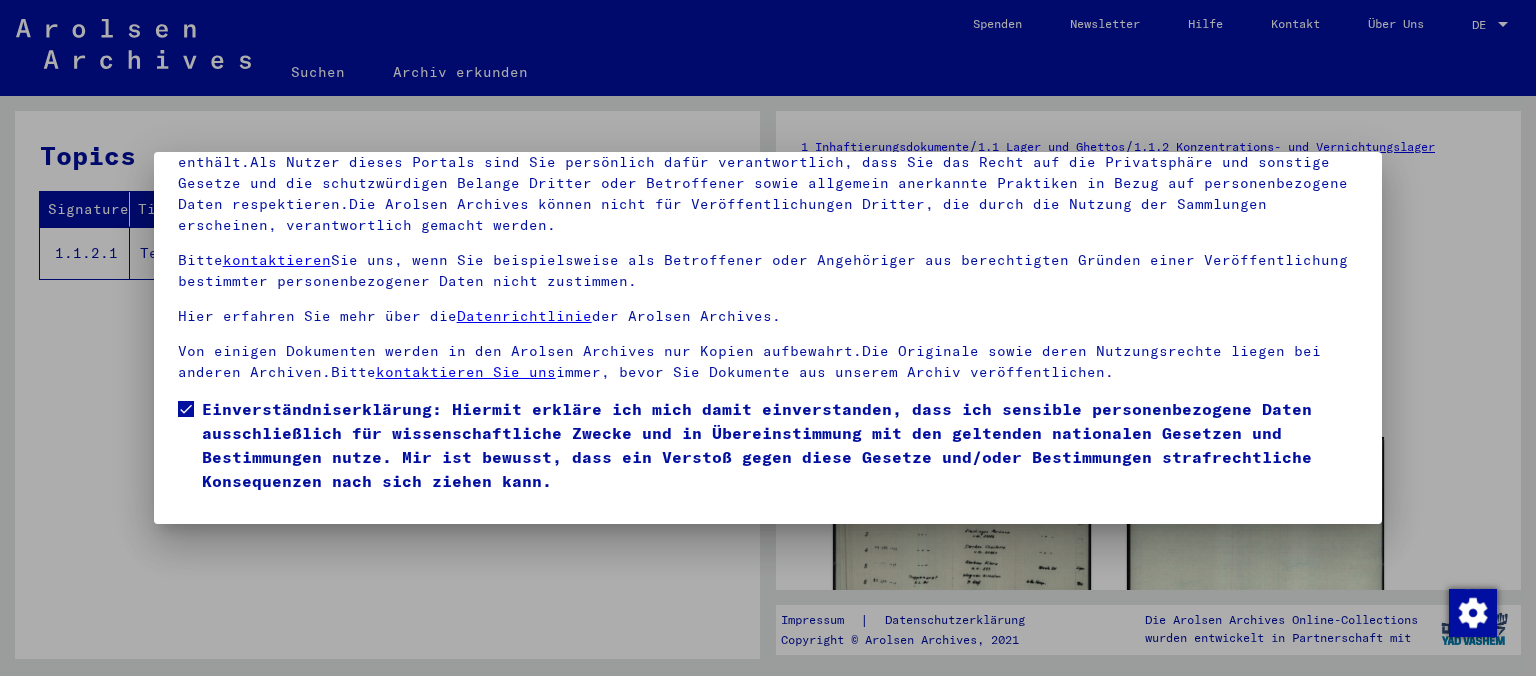 click at bounding box center (768, 338) 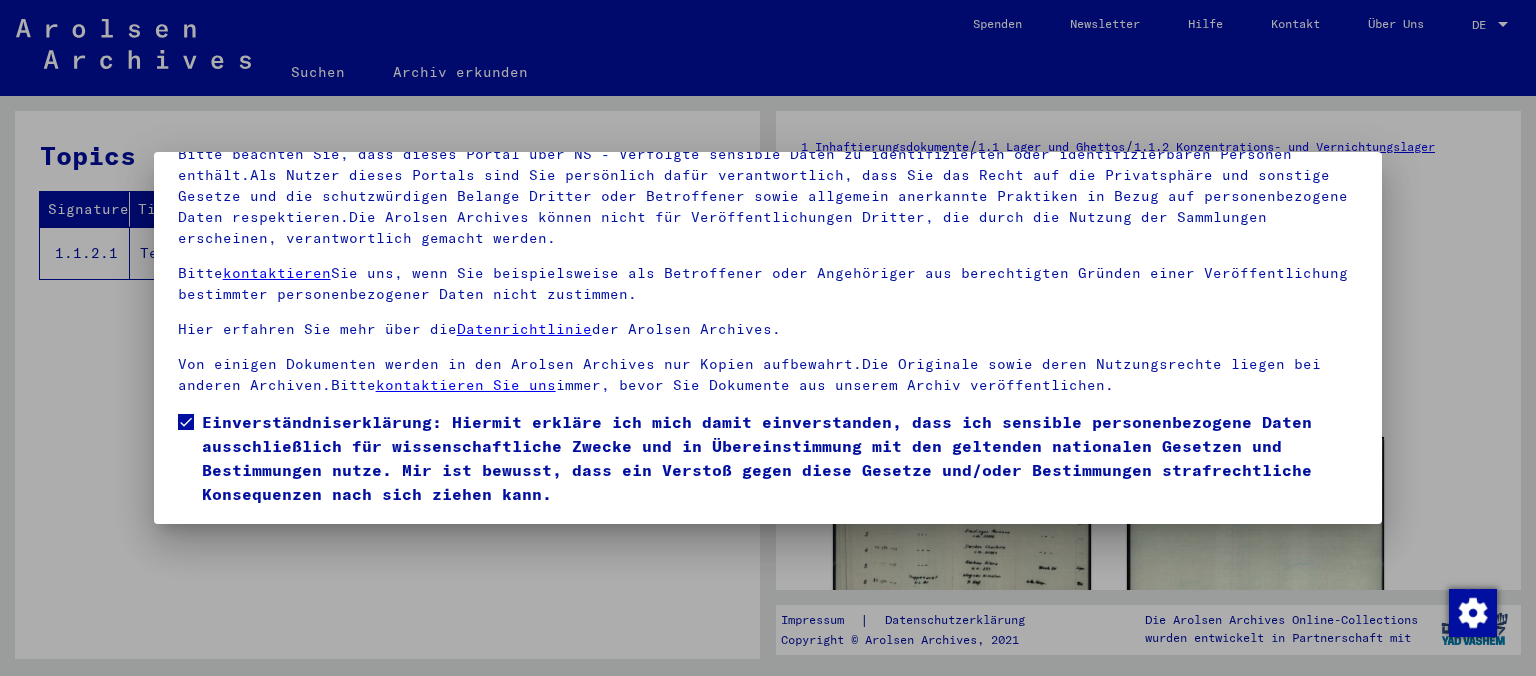 scroll, scrollTop: 167, scrollLeft: 0, axis: vertical 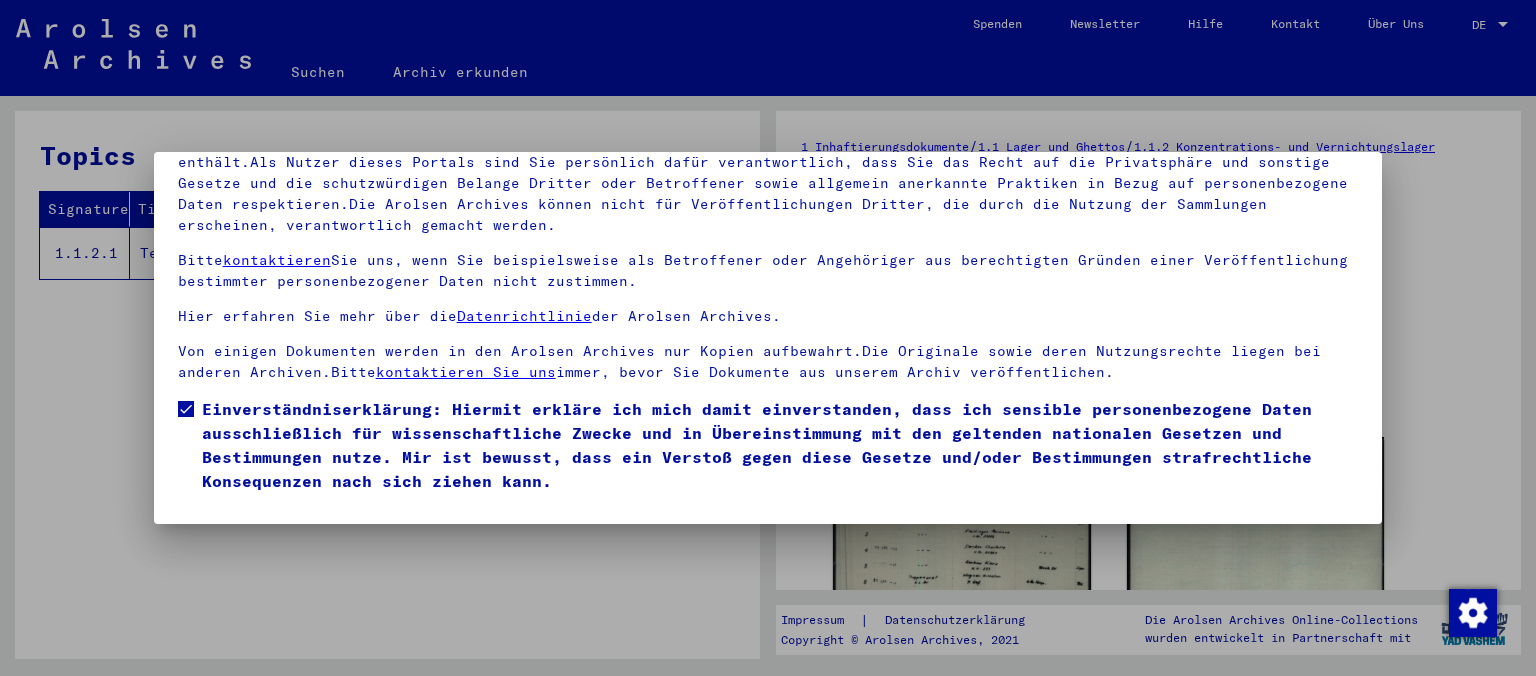 click on "Einverständniserklärung: Hiermit erkläre ich mich damit einverstanden, dass ich sensible personenbezogene Daten ausschließlich für wissenschaftliche Zwecke und in Übereinstimmung mit den geltenden nationalen Gesetzen und Bestimmungen nutze. Mir ist bewusst, dass ein Verstoß gegen diese Gesetze und/oder Bestimmungen strafrechtliche Konsequenzen nach sich ziehen kann." at bounding box center (780, 445) 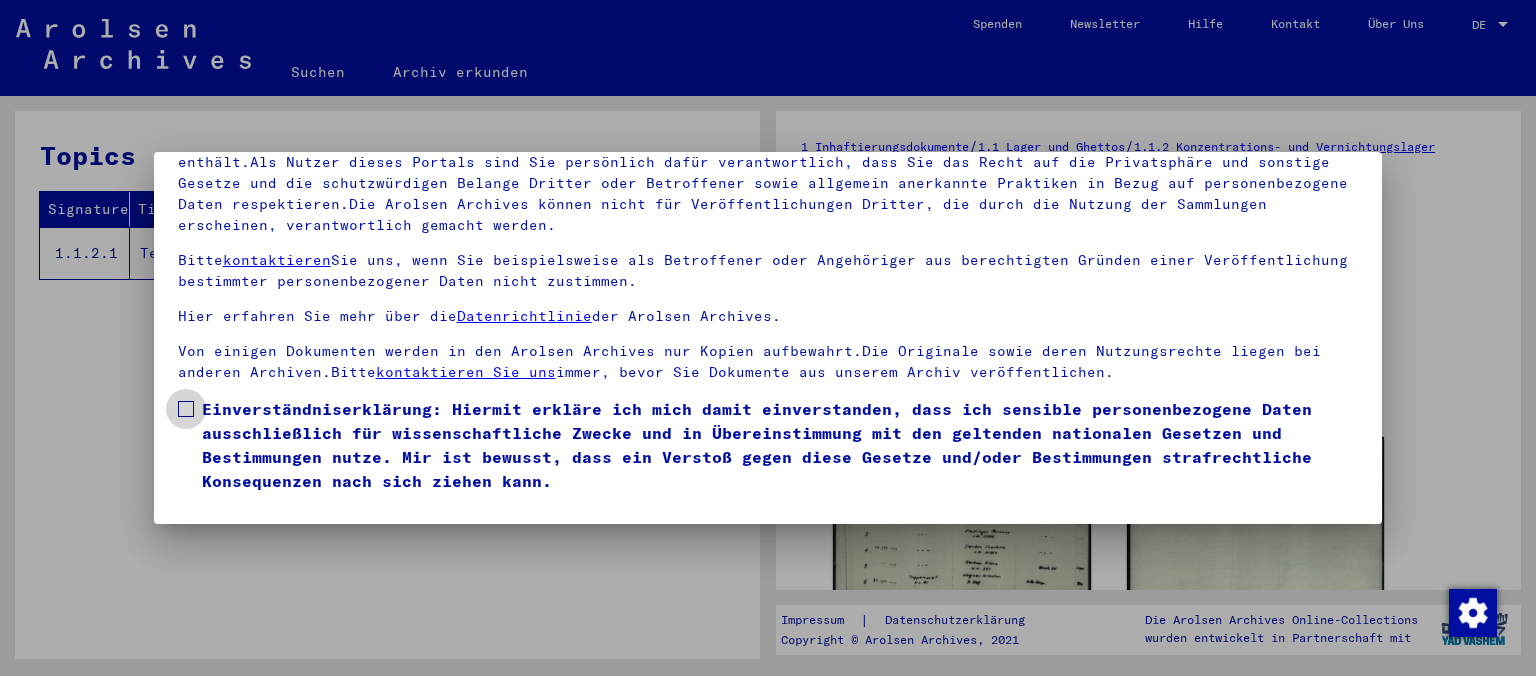 click at bounding box center (186, 409) 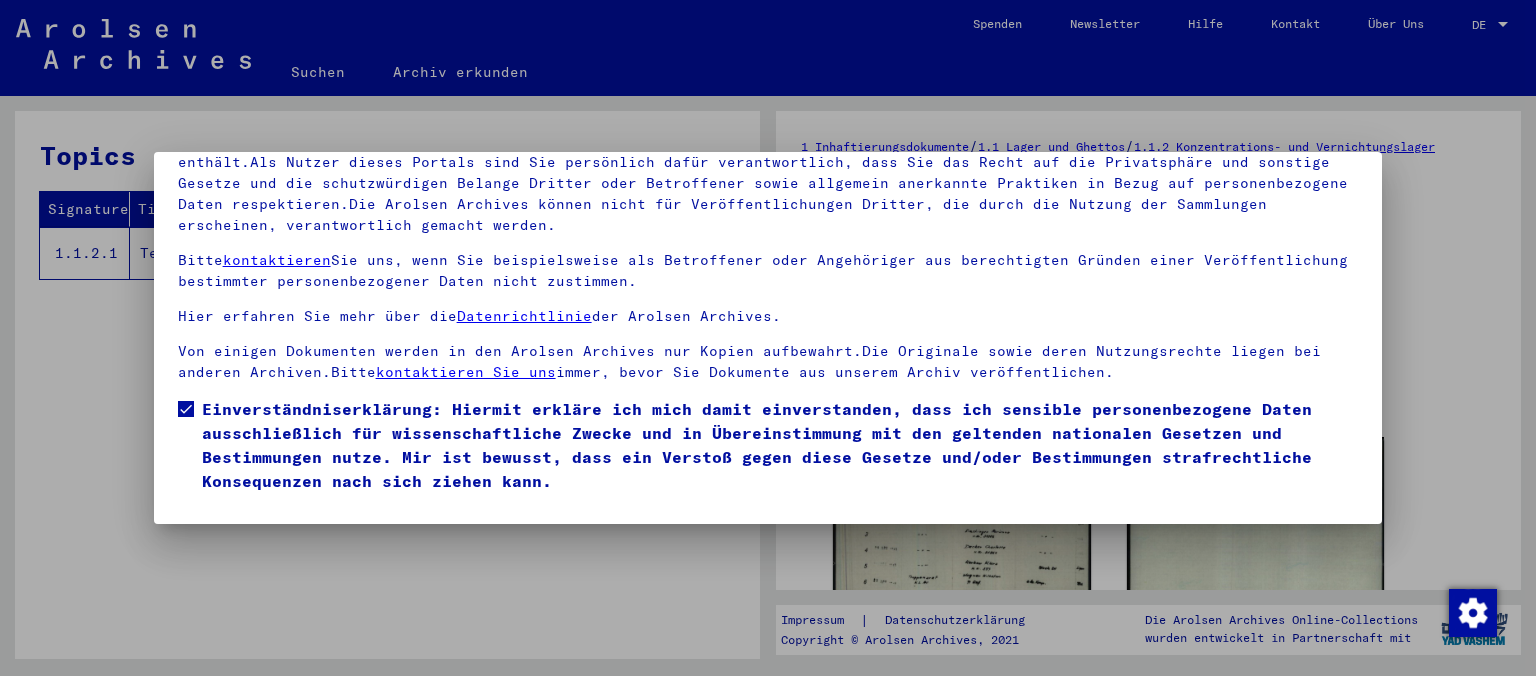 click on "Einverständniserklärung: Hiermit erkläre ich mich damit einverstanden, dass ich sensible personenbezogene Daten ausschließlich für wissenschaftliche Zwecke und in Übereinstimmung mit den geltenden nationalen Gesetzen und Bestimmungen nutze. Mir ist bewusst, dass ein Verstoß gegen diese Gesetze und/oder Bestimmungen strafrechtliche Konsequenzen nach sich ziehen kann." at bounding box center [780, 445] 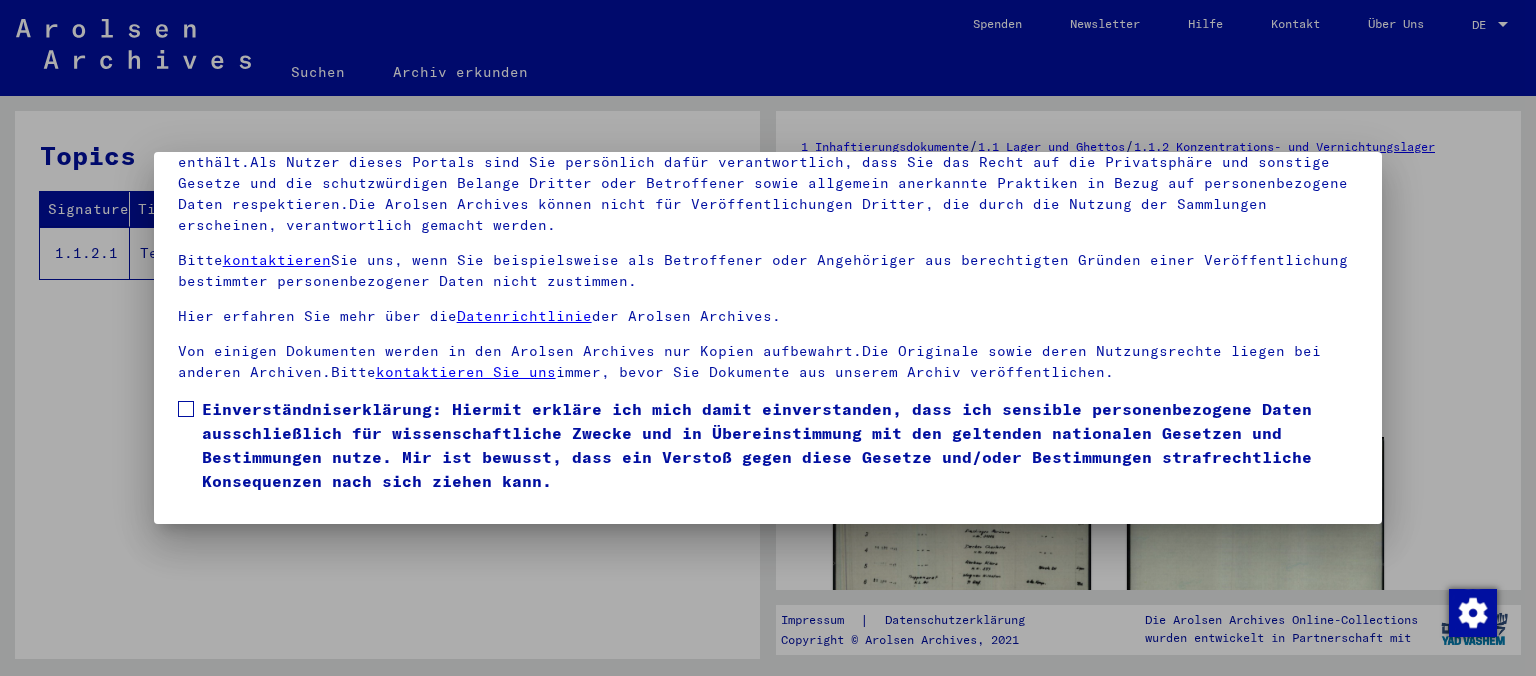 click at bounding box center [186, 409] 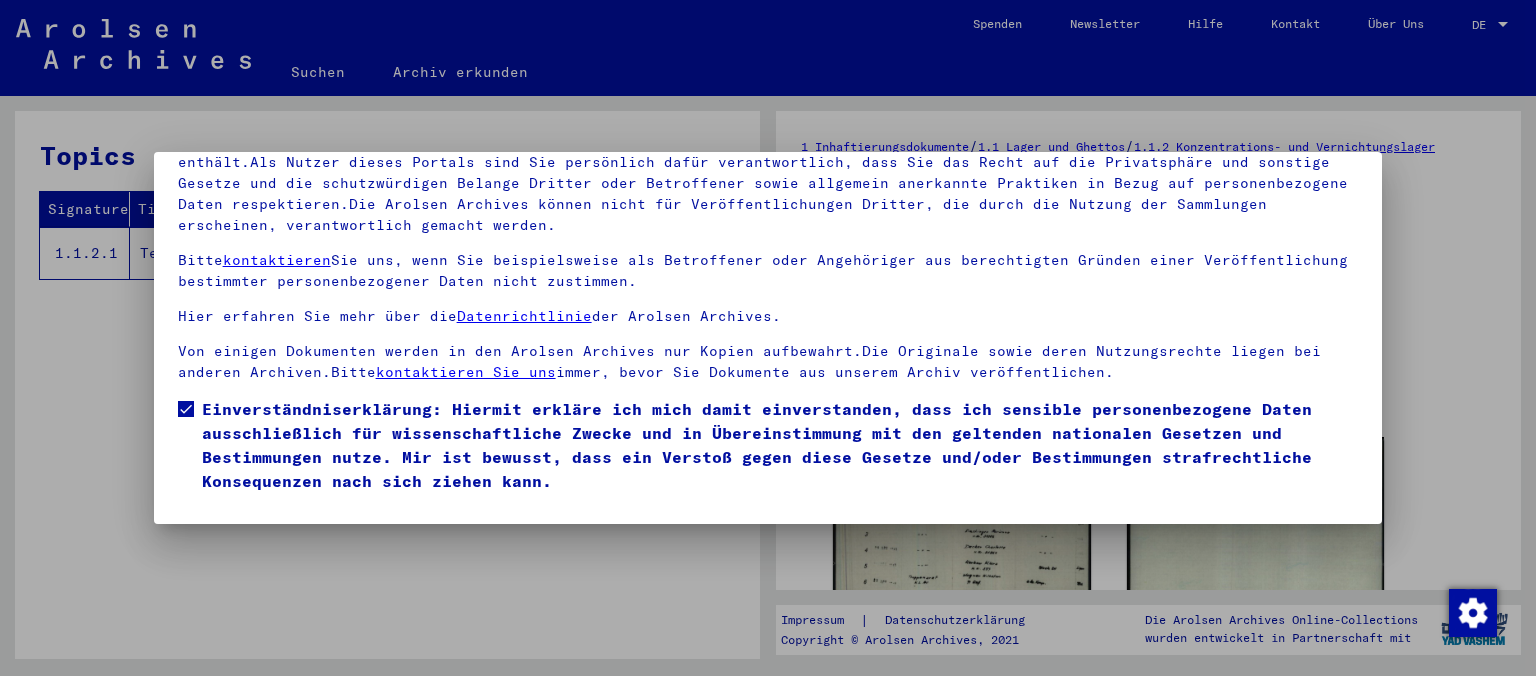 click at bounding box center [768, 338] 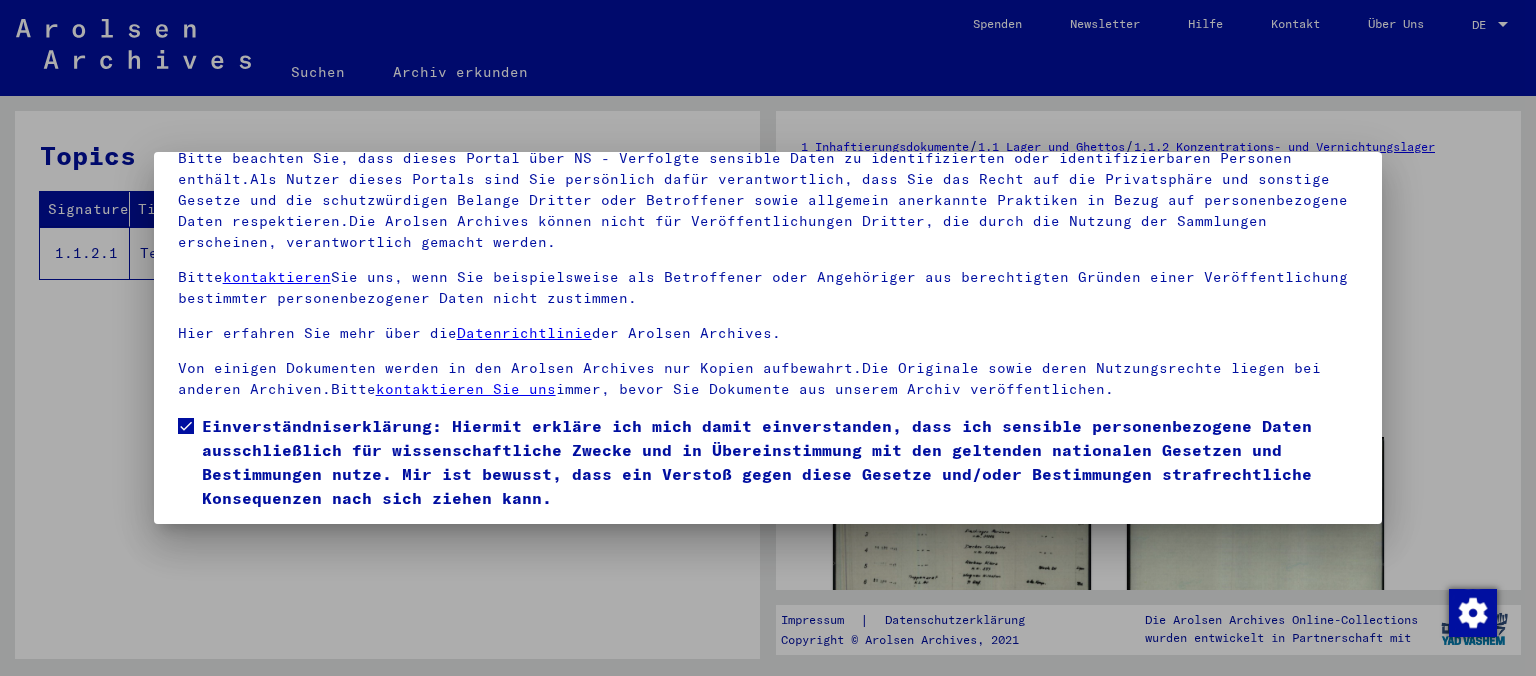 scroll, scrollTop: 167, scrollLeft: 0, axis: vertical 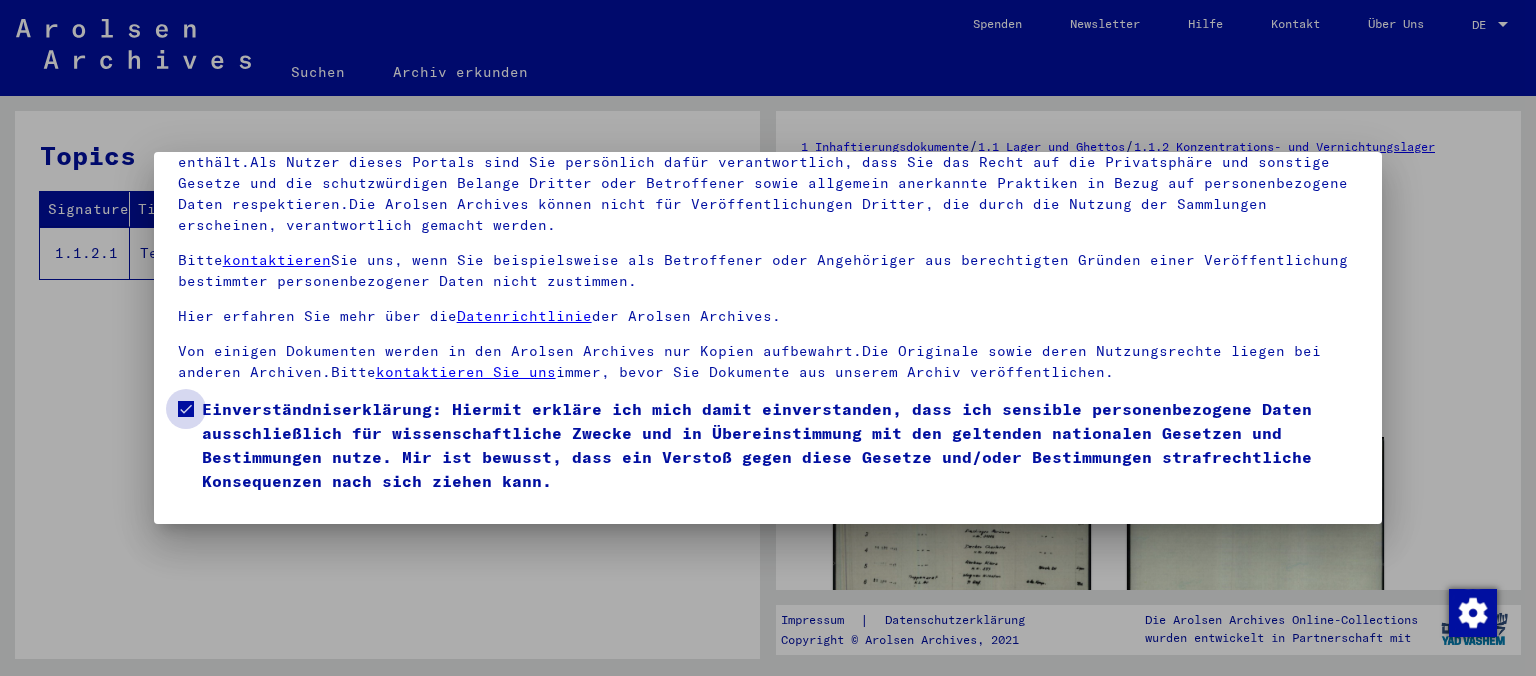 click on "Einverständniserklärung: Hiermit erkläre ich mich damit einverstanden, dass ich sensible personenbezogene Daten ausschließlich für wissenschaftliche Zwecke und in Übereinstimmung mit den geltenden nationalen Gesetzen und Bestimmungen nutze. Mir ist bewusst, dass ein Verstoß gegen diese Gesetze und/oder Bestimmungen strafrechtliche Konsequenzen nach sich ziehen kann." at bounding box center (780, 445) 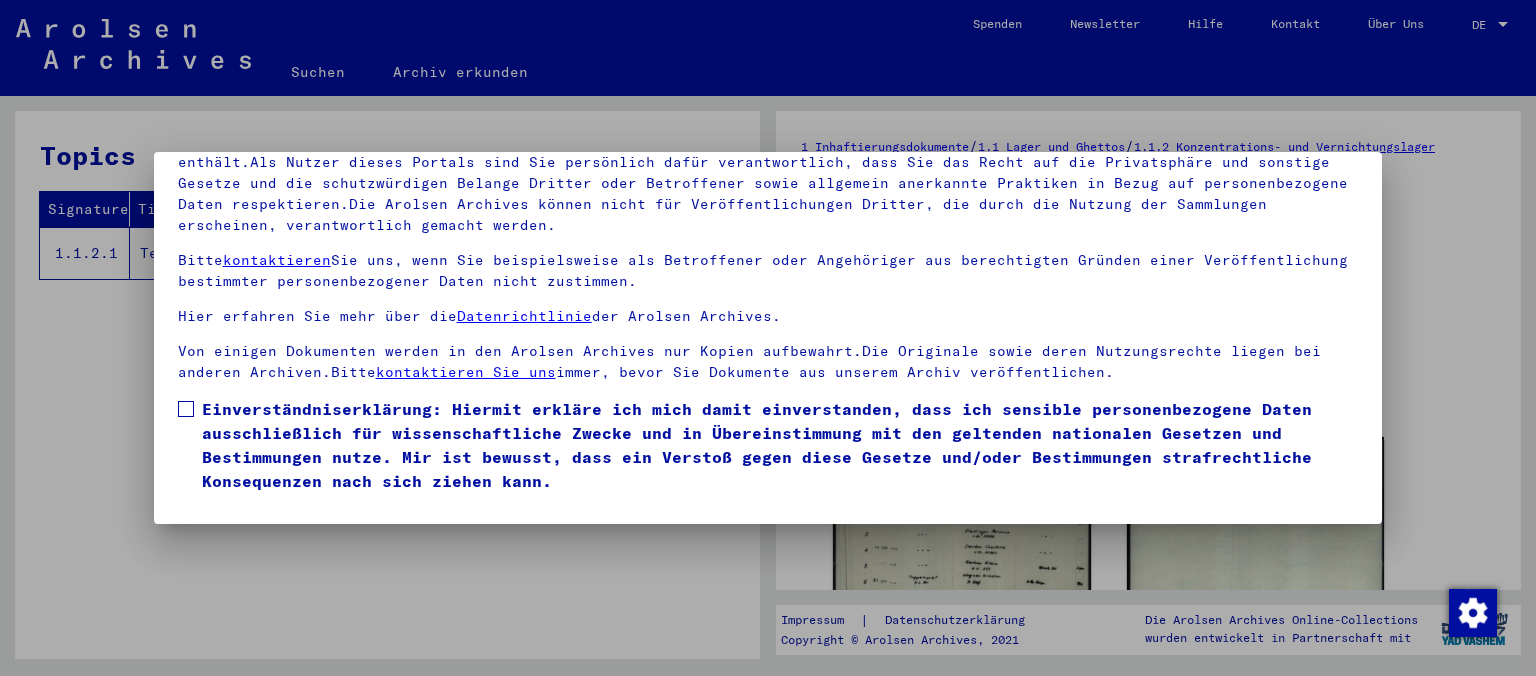 click on "Einverständniserklärung: Hiermit erkläre ich mich damit einverstanden, dass ich sensible personenbezogene Daten ausschließlich für wissenschaftliche Zwecke und in Übereinstimmung mit den geltenden nationalen Gesetzen und Bestimmungen nutze. Mir ist bewusst, dass ein Verstoß gegen diese Gesetze und/oder Bestimmungen strafrechtliche Konsequenzen nach sich ziehen kann." at bounding box center [780, 445] 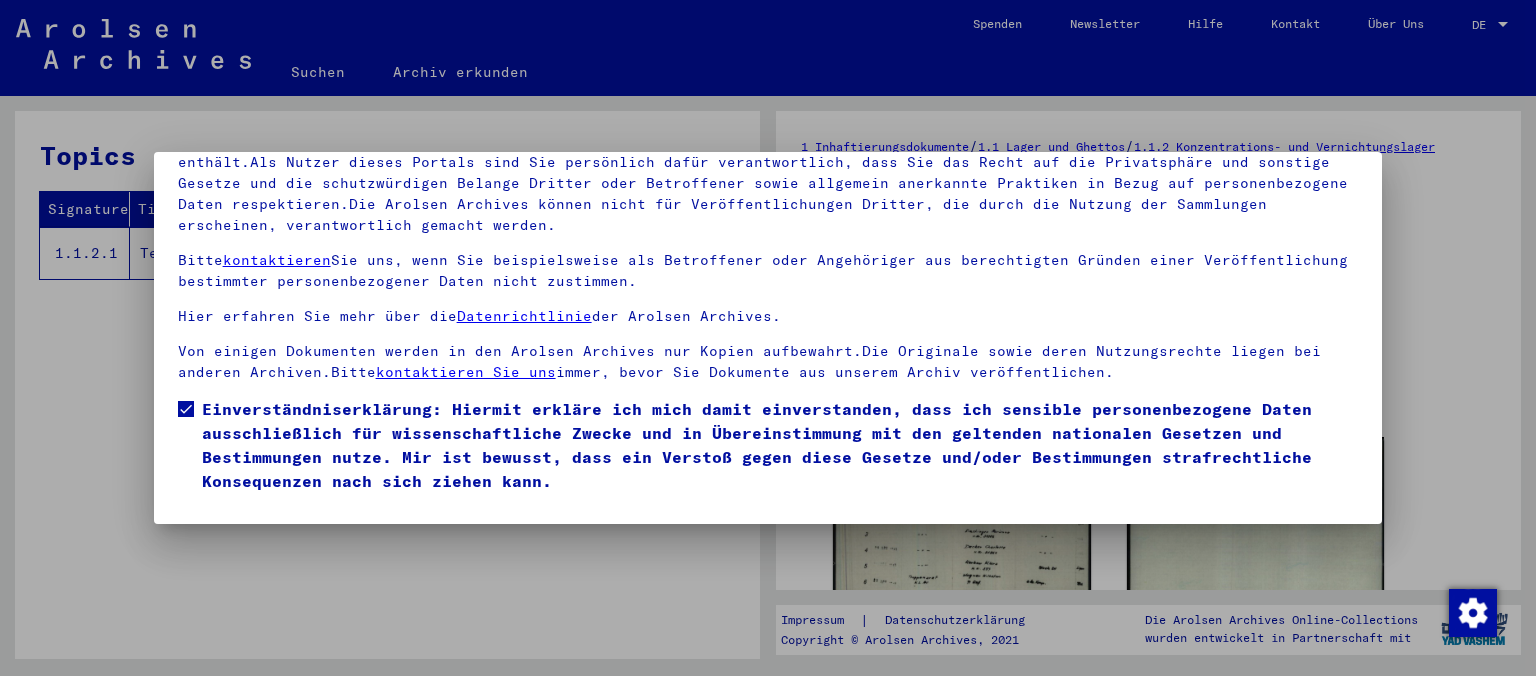 click on "Datenrichtlinie" at bounding box center [524, 316] 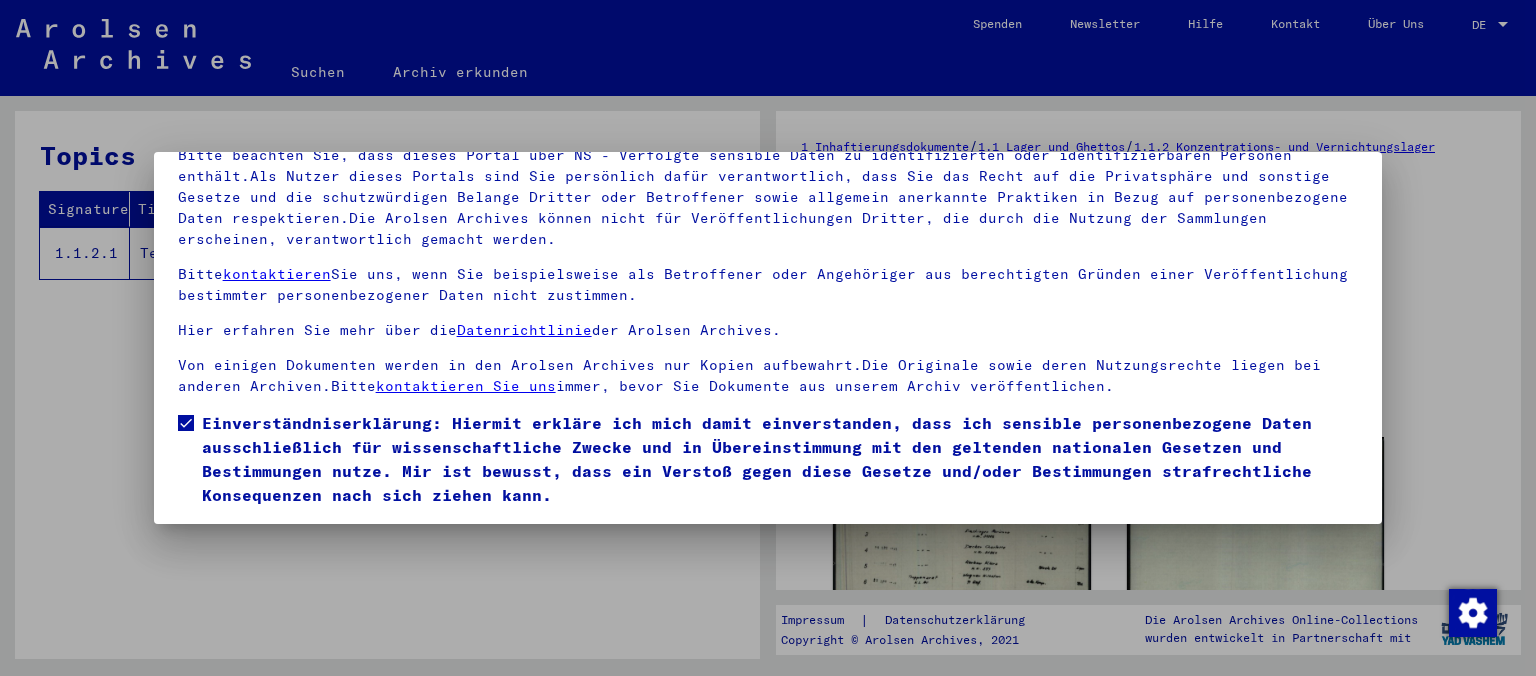 scroll, scrollTop: 167, scrollLeft: 0, axis: vertical 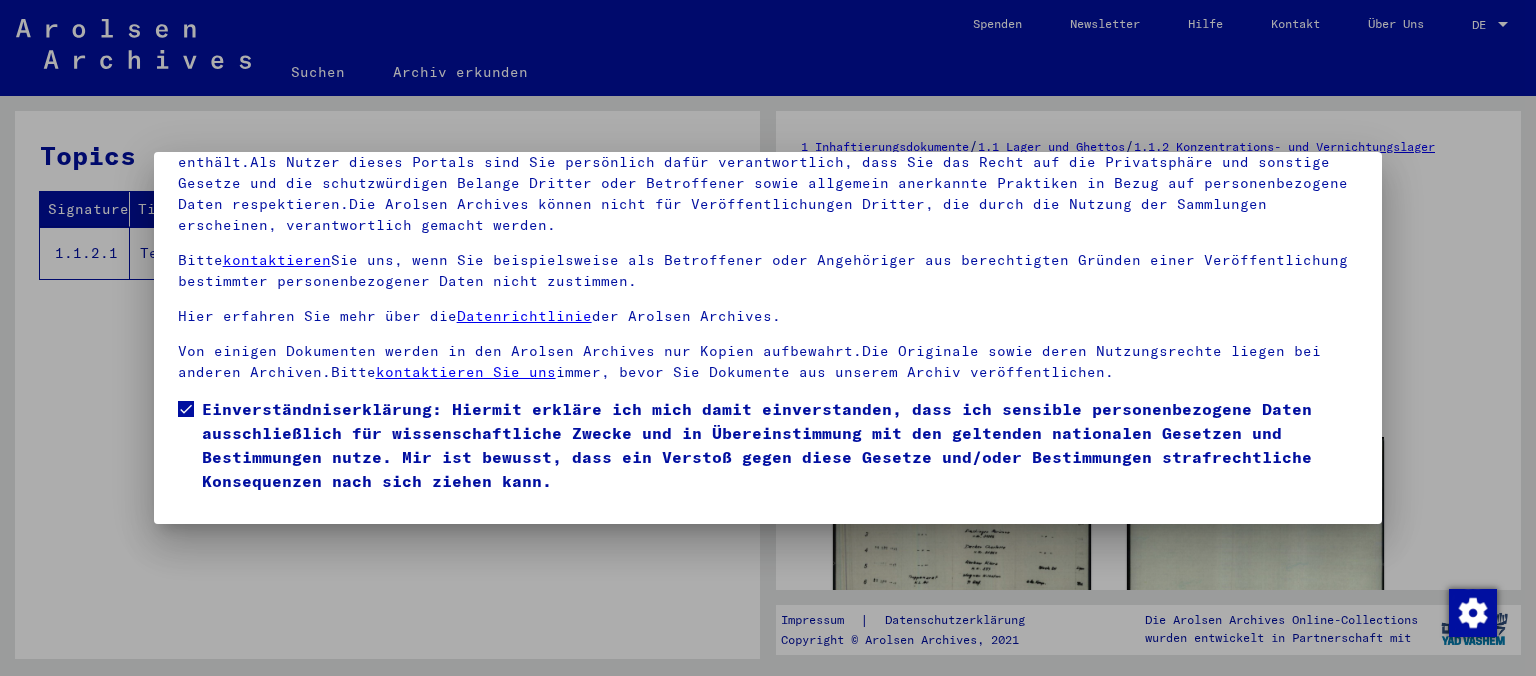 click on "Einverständniserklärung: Hiermit erkläre ich mich damit einverstanden, dass ich sensible personenbezogene Daten ausschließlich für wissenschaftliche Zwecke und in Übereinstimmung mit den geltenden nationalen Gesetzen und Bestimmungen nutze. Mir ist bewusst, dass ein Verstoß gegen diese Gesetze und/oder Bestimmungen strafrechtliche Konsequenzen nach sich ziehen kann." at bounding box center [780, 445] 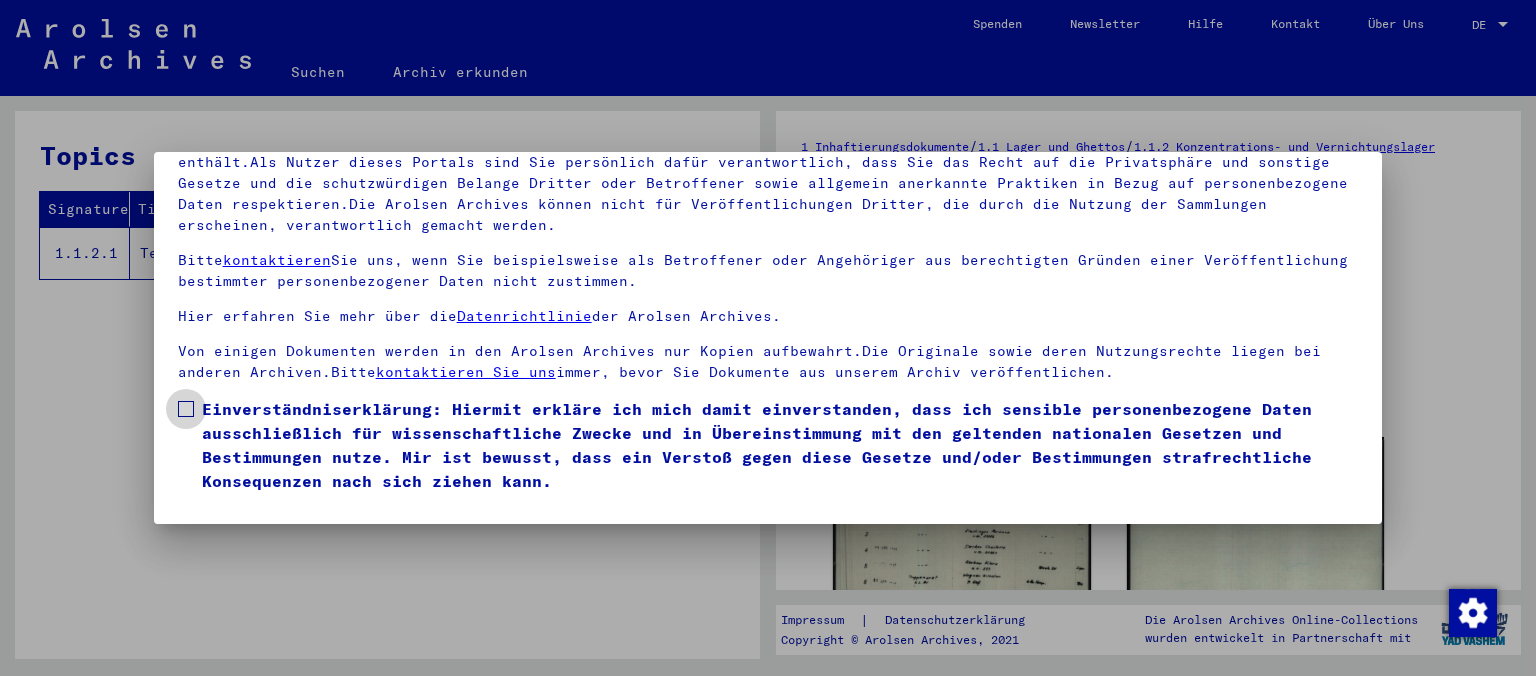click on "Einverständniserklärung: Hiermit erkläre ich mich damit einverstanden, dass ich sensible personenbezogene Daten ausschließlich für wissenschaftliche Zwecke und in Übereinstimmung mit den geltenden nationalen Gesetzen und Bestimmungen nutze. Mir ist bewusst, dass ein Verstoß gegen diese Gesetze und/oder Bestimmungen strafrechtliche Konsequenzen nach sich ziehen kann." at bounding box center (780, 445) 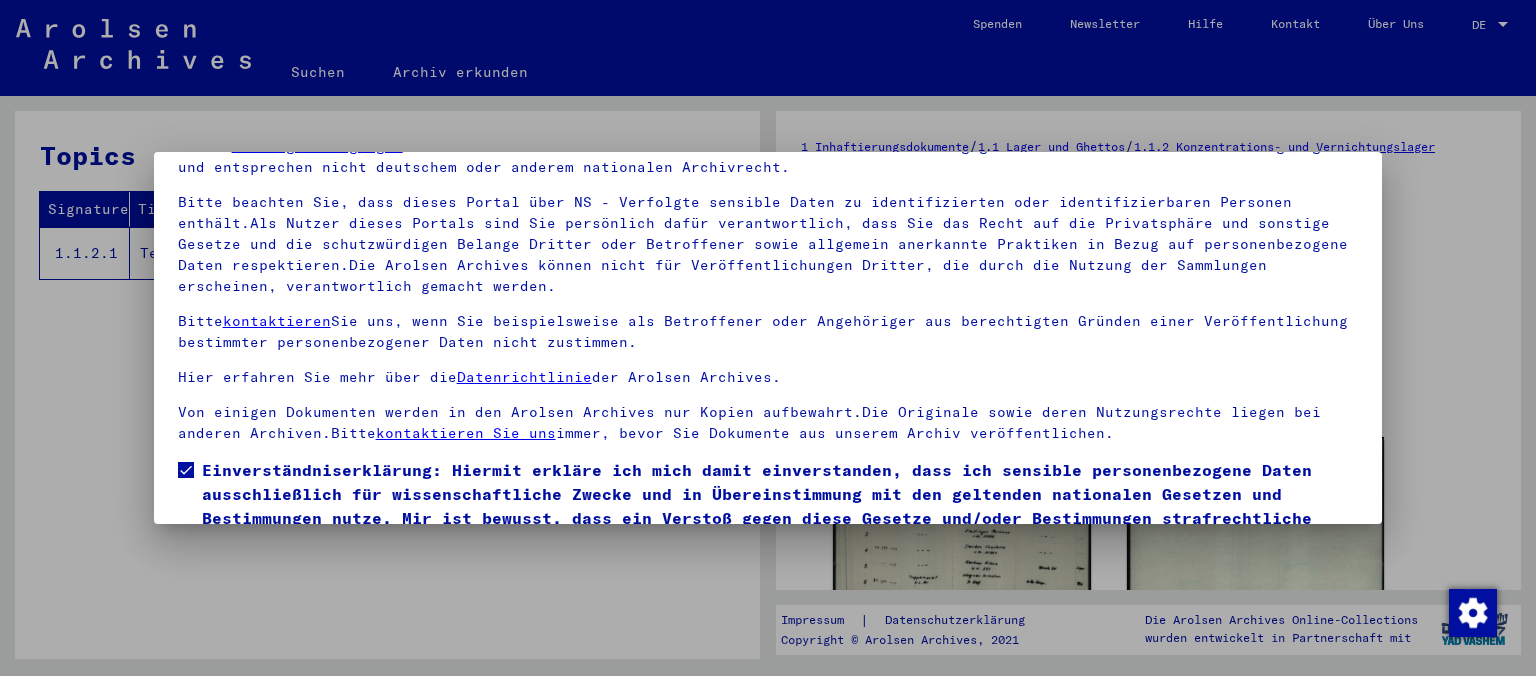scroll, scrollTop: 167, scrollLeft: 0, axis: vertical 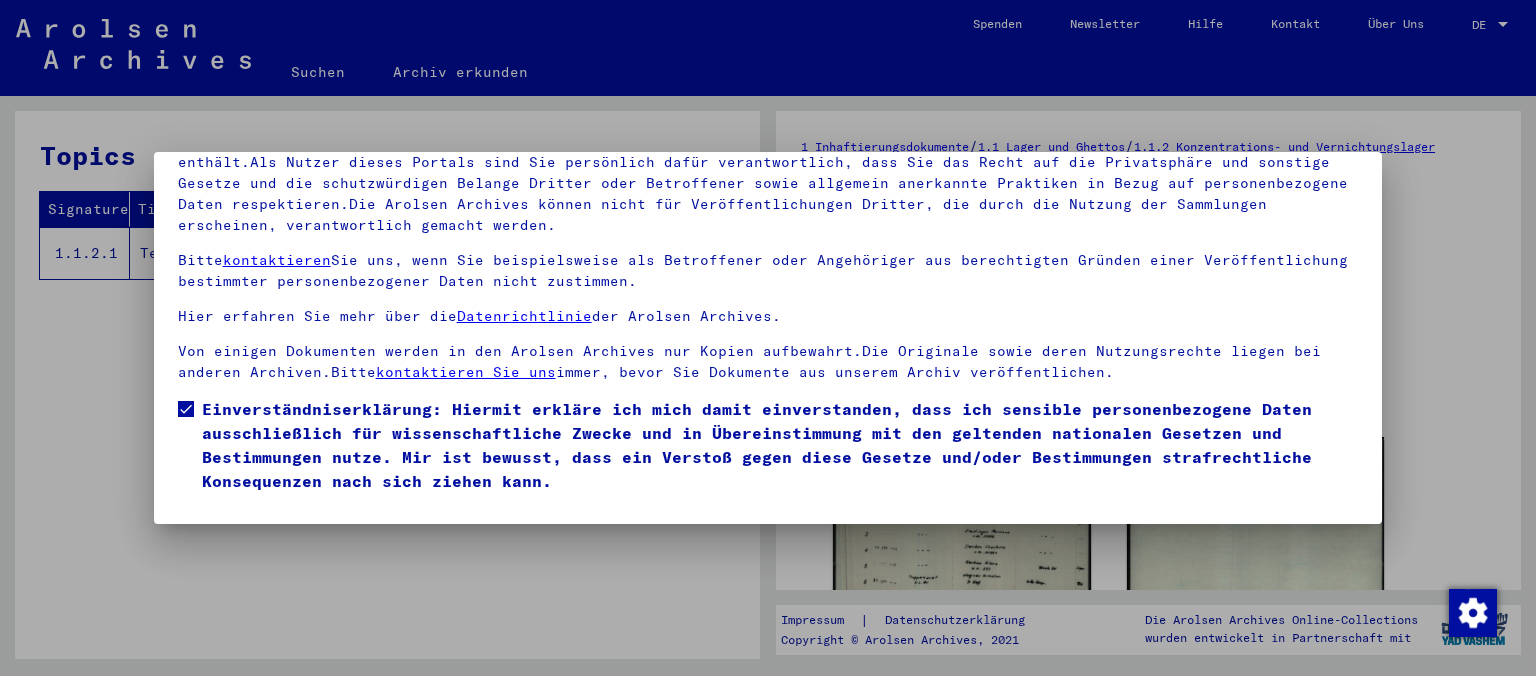 click at bounding box center (768, 338) 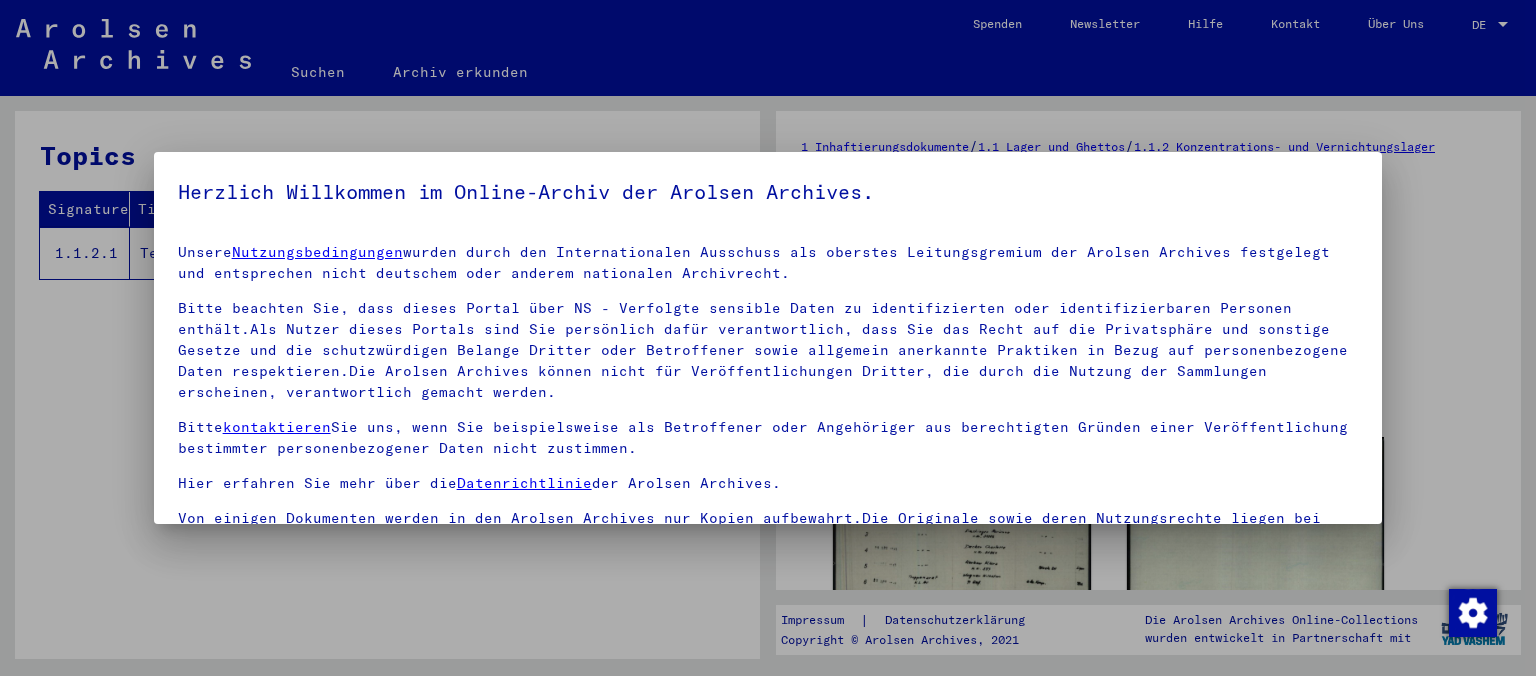 click at bounding box center (768, 338) 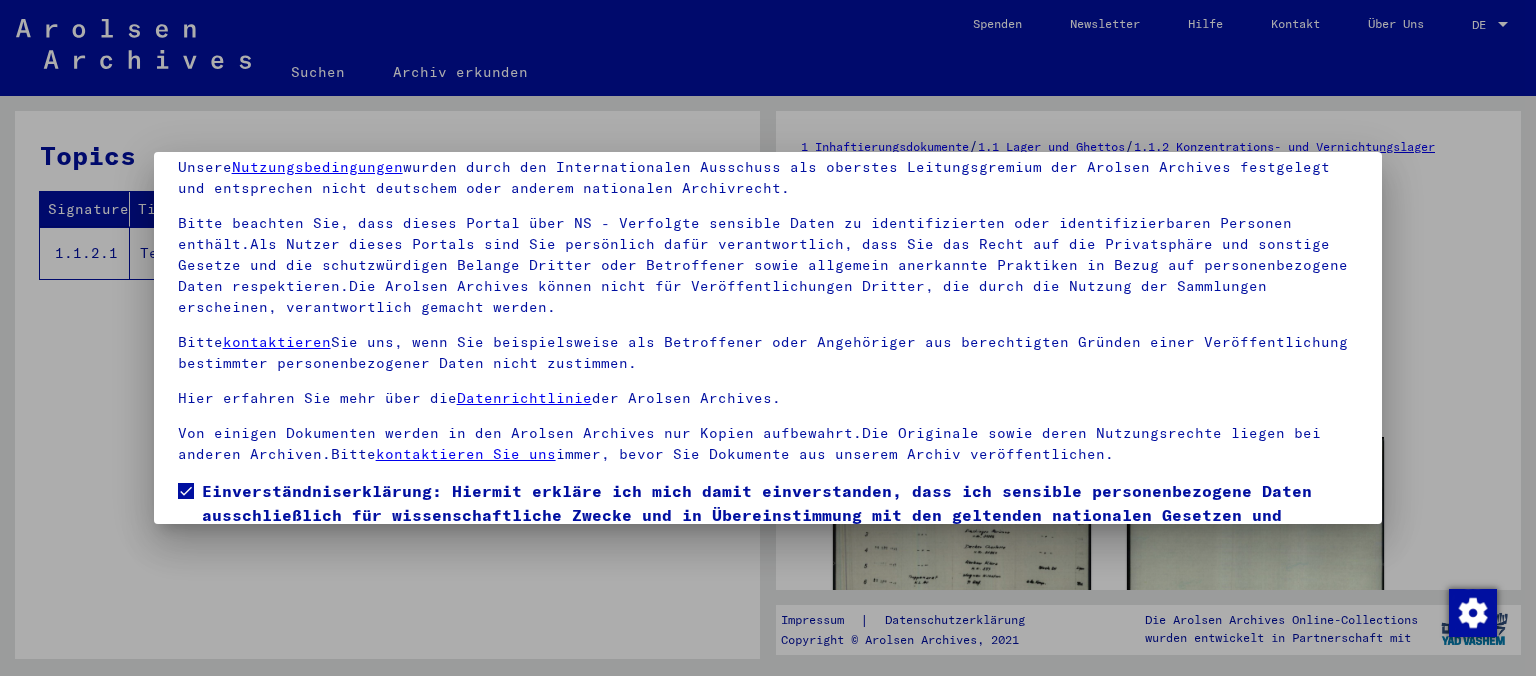 scroll, scrollTop: 167, scrollLeft: 0, axis: vertical 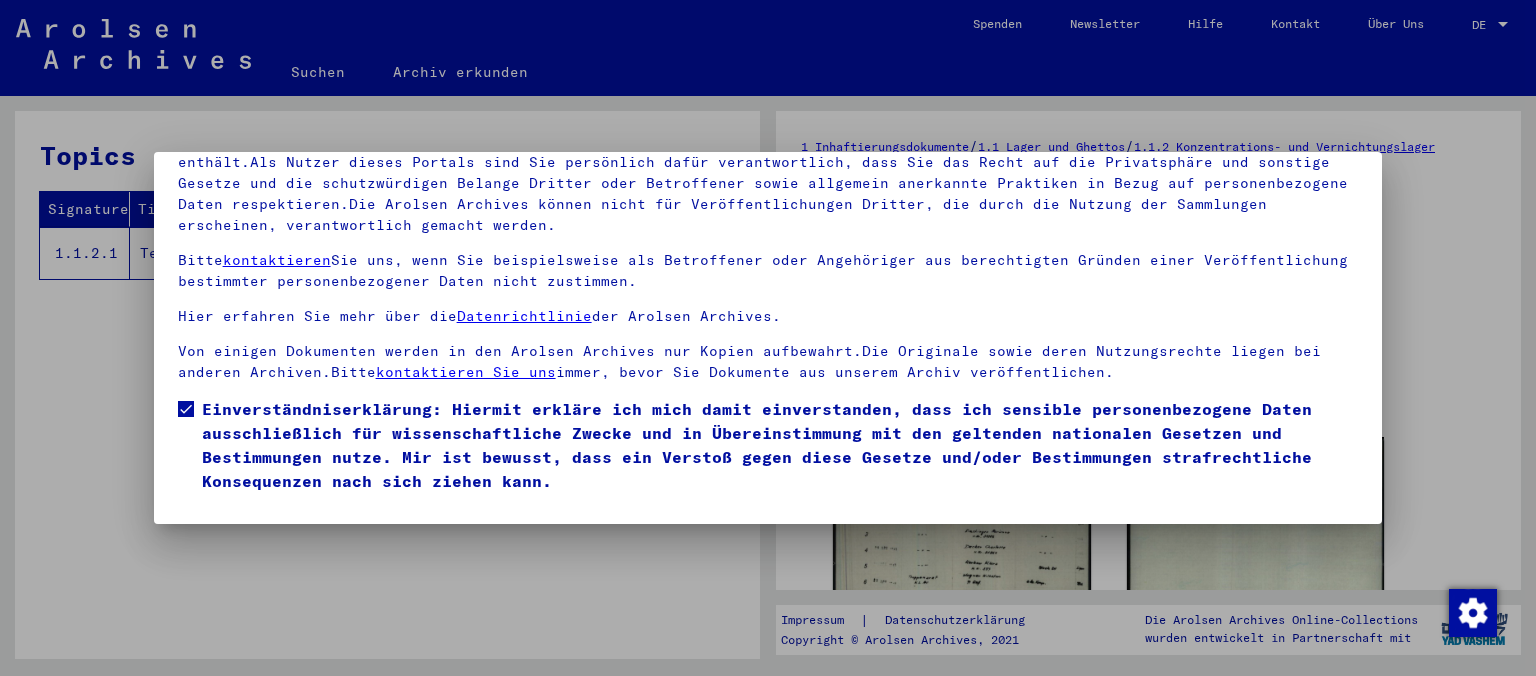 click on "Herzlich Willkommen im Online-Archiv der Arolsen Archives.  Unsere  Nutzungsbedingungen  wurden durch den Internationalen Ausschuss als oberstes Leitungsgremium der Arolsen Archives festgelegt und entsprechen nicht deutschem oder anderem nationalen Archivrecht. Bitte beachten Sie, dass dieses Portal über NS - Verfolgte sensible Daten zu identifizierten oder identifizierbaren Personen enthält.Als Nutzer dieses Portals sind Sie persönlich dafür verantwortlich, dass Sie das Recht auf die Privatsphäre und sonstige Gesetze und die schutzwürdigen Belange Dritter oder Betroffener sowie allgemein anerkannte Praktiken in Bezug auf personenbezogene Daten respektieren.Die Arolsen Archives können nicht für Veröffentlichungen Dritter, die durch die Nutzung der Sammlungen erscheinen, verantwortlich gemacht werden. Bitte  kontaktieren  Sie uns, wenn Sie beispielsweise als Betroffener oder Angehöriger aus berechtigten Gründen einer Veröffentlichung bestimmter personenbezogener Daten nicht zustimmen." at bounding box center [768, 338] 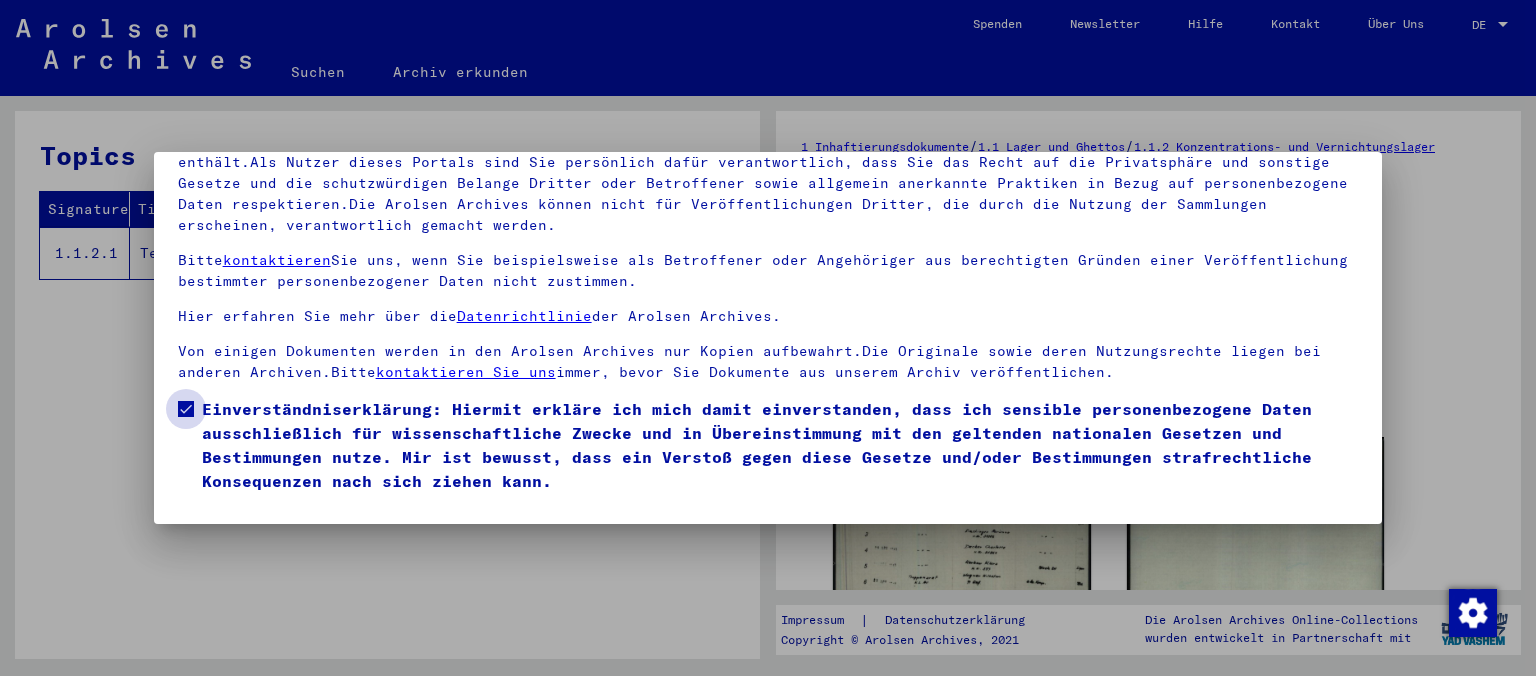 click on "Einverständniserklärung: Hiermit erkläre ich mich damit einverstanden, dass ich sensible personenbezogene Daten ausschließlich für wissenschaftliche Zwecke und in Übereinstimmung mit den geltenden nationalen Gesetzen und Bestimmungen nutze. Mir ist bewusst, dass ein Verstoß gegen diese Gesetze und/oder Bestimmungen strafrechtliche Konsequenzen nach sich ziehen kann." at bounding box center (780, 445) 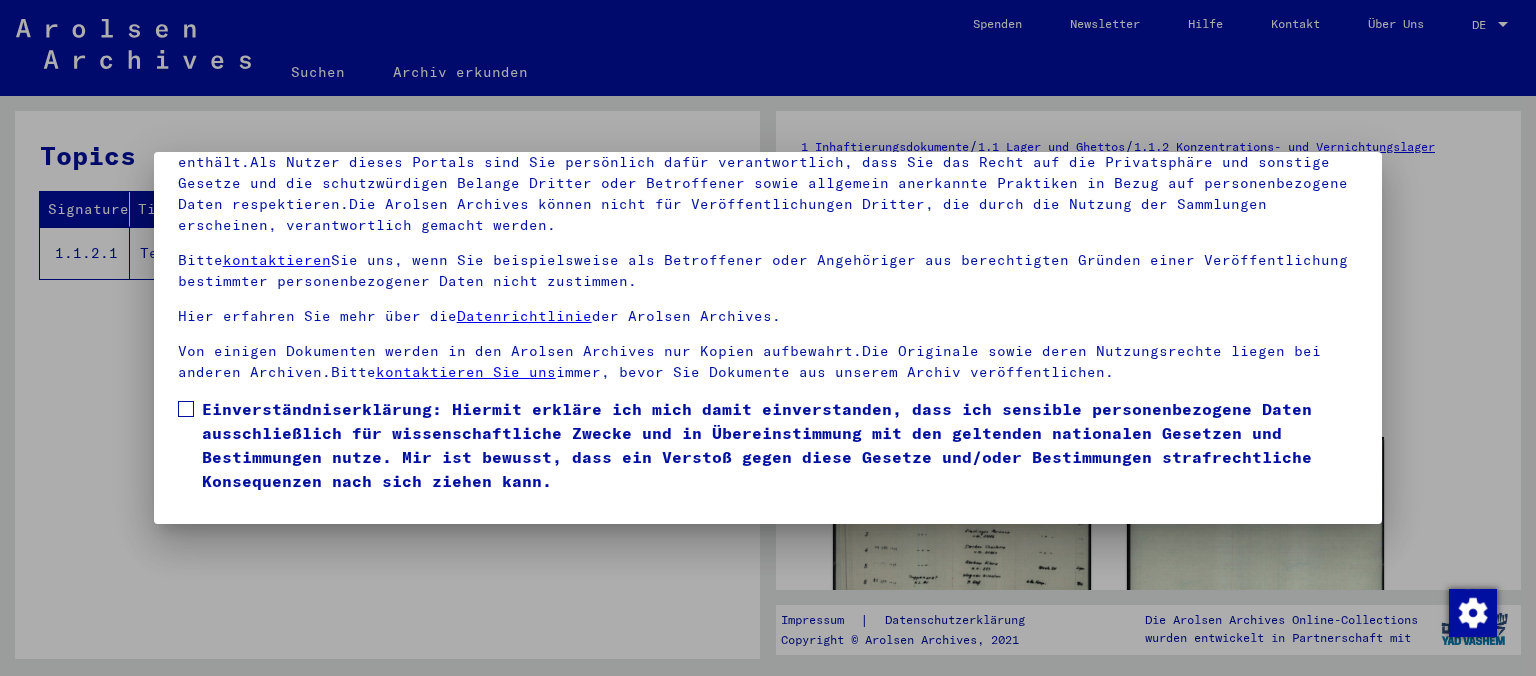 click on "Einverständniserklärung: Hiermit erkläre ich mich damit einverstanden, dass ich sensible personenbezogene Daten ausschließlich für wissenschaftliche Zwecke und in Übereinstimmung mit den geltenden nationalen Gesetzen und Bestimmungen nutze. Mir ist bewusst, dass ein Verstoß gegen diese Gesetze und/oder Bestimmungen strafrechtliche Konsequenzen nach sich ziehen kann." at bounding box center (780, 445) 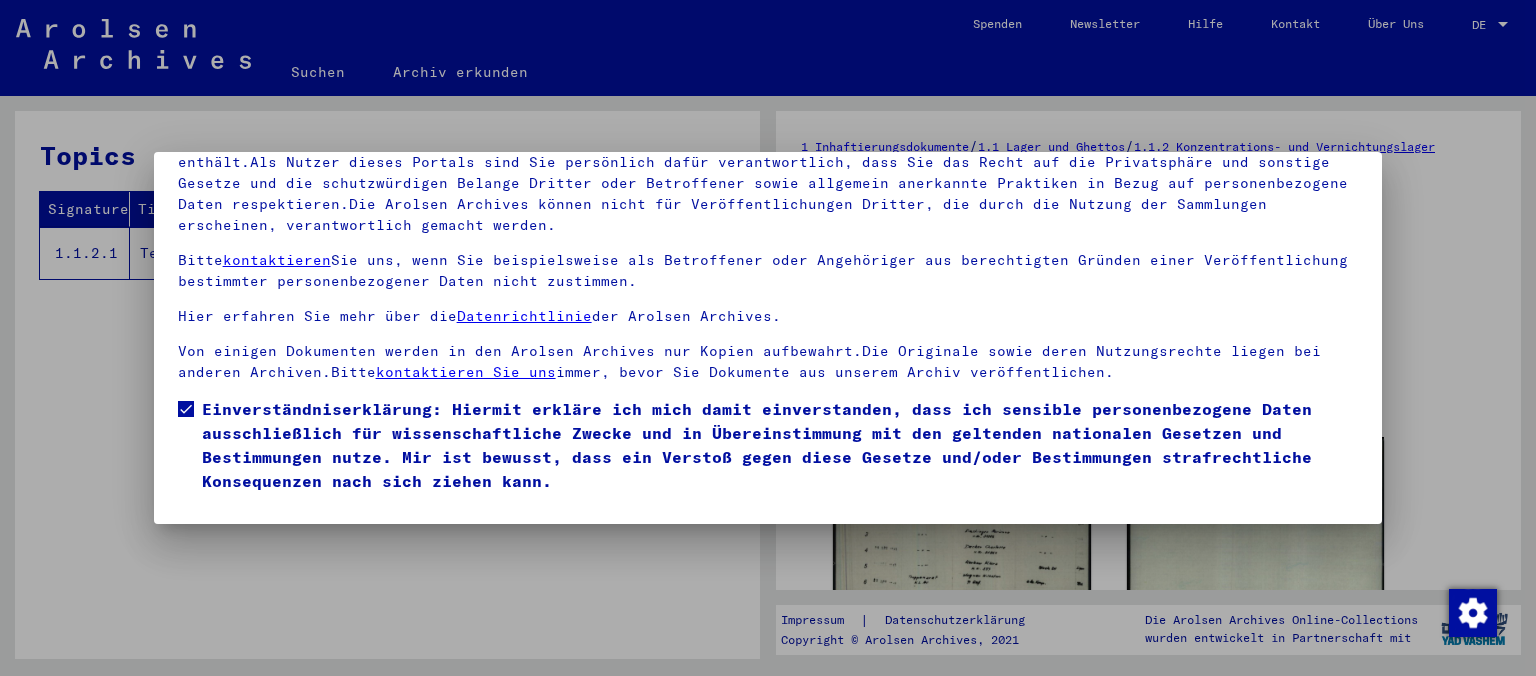 click at bounding box center [768, 338] 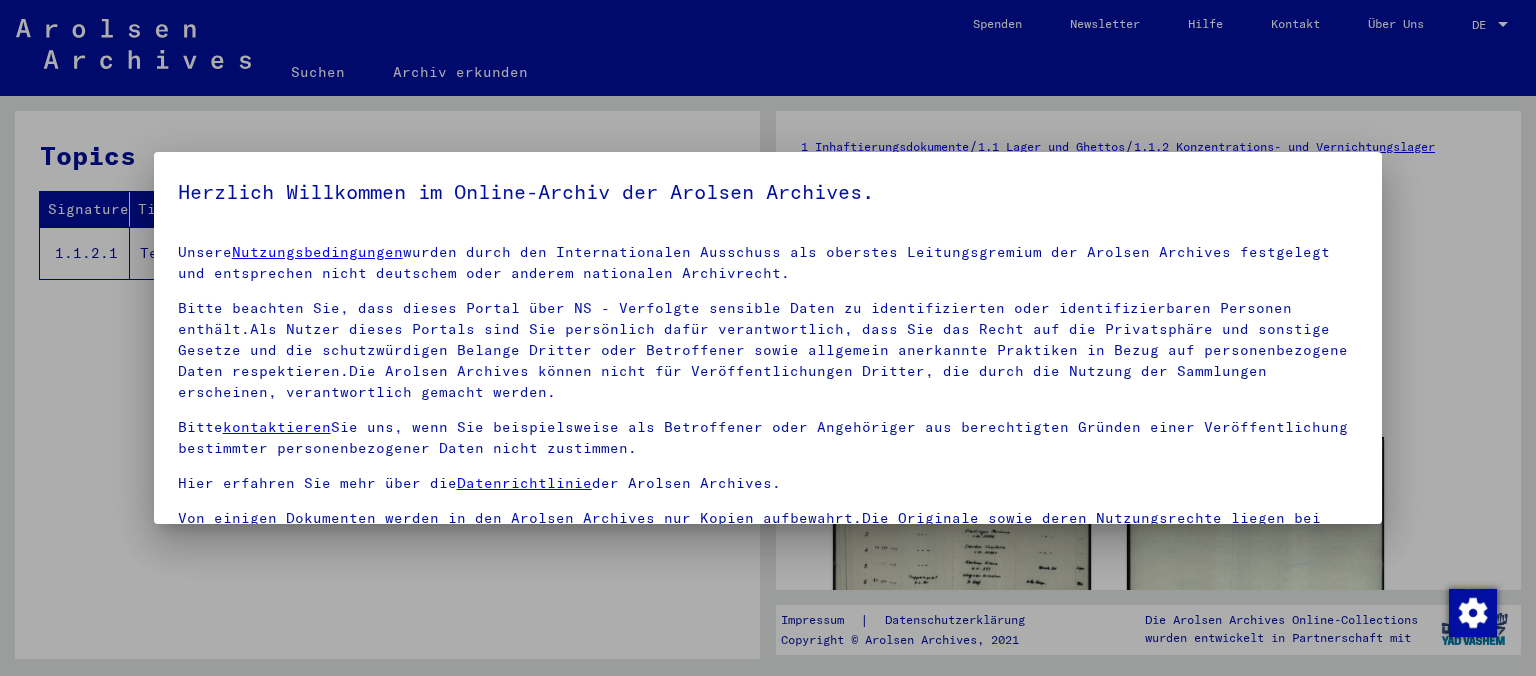 click at bounding box center [768, 338] 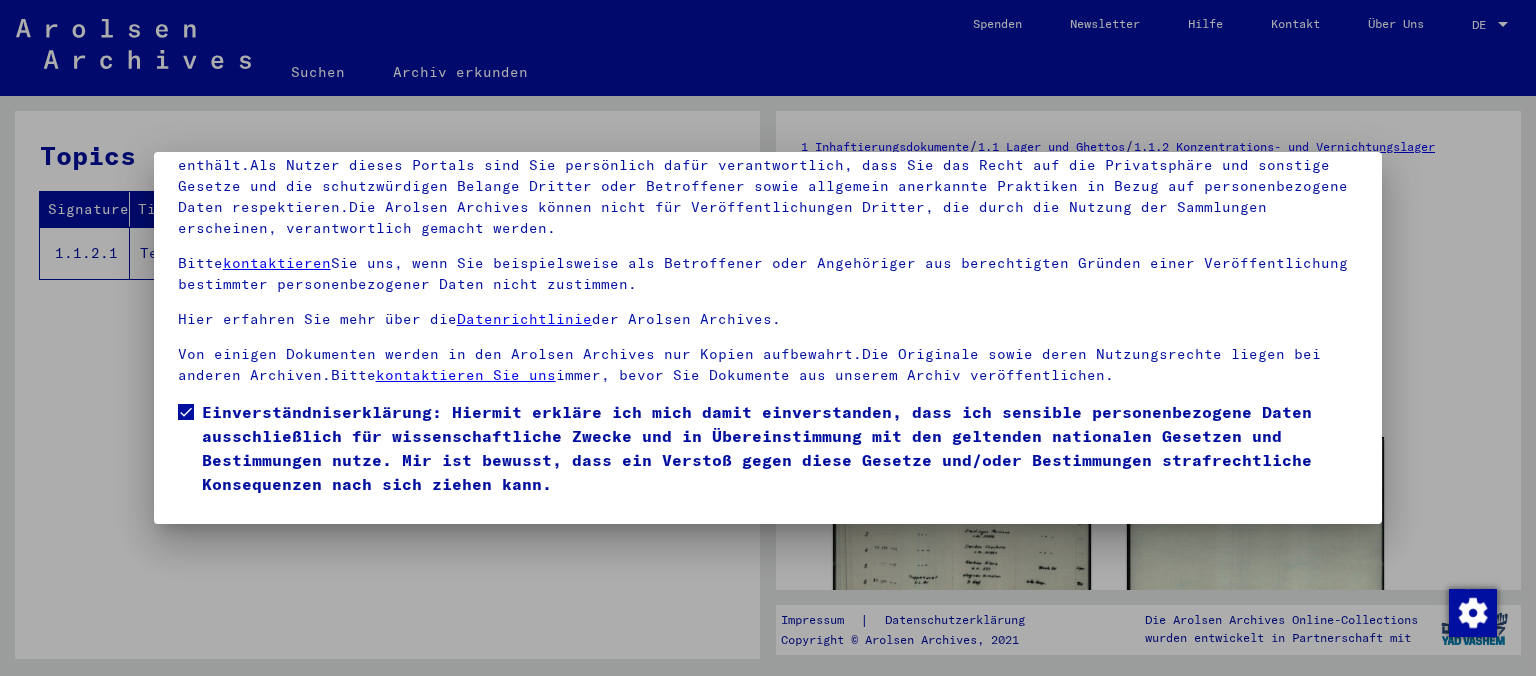 scroll, scrollTop: 167, scrollLeft: 0, axis: vertical 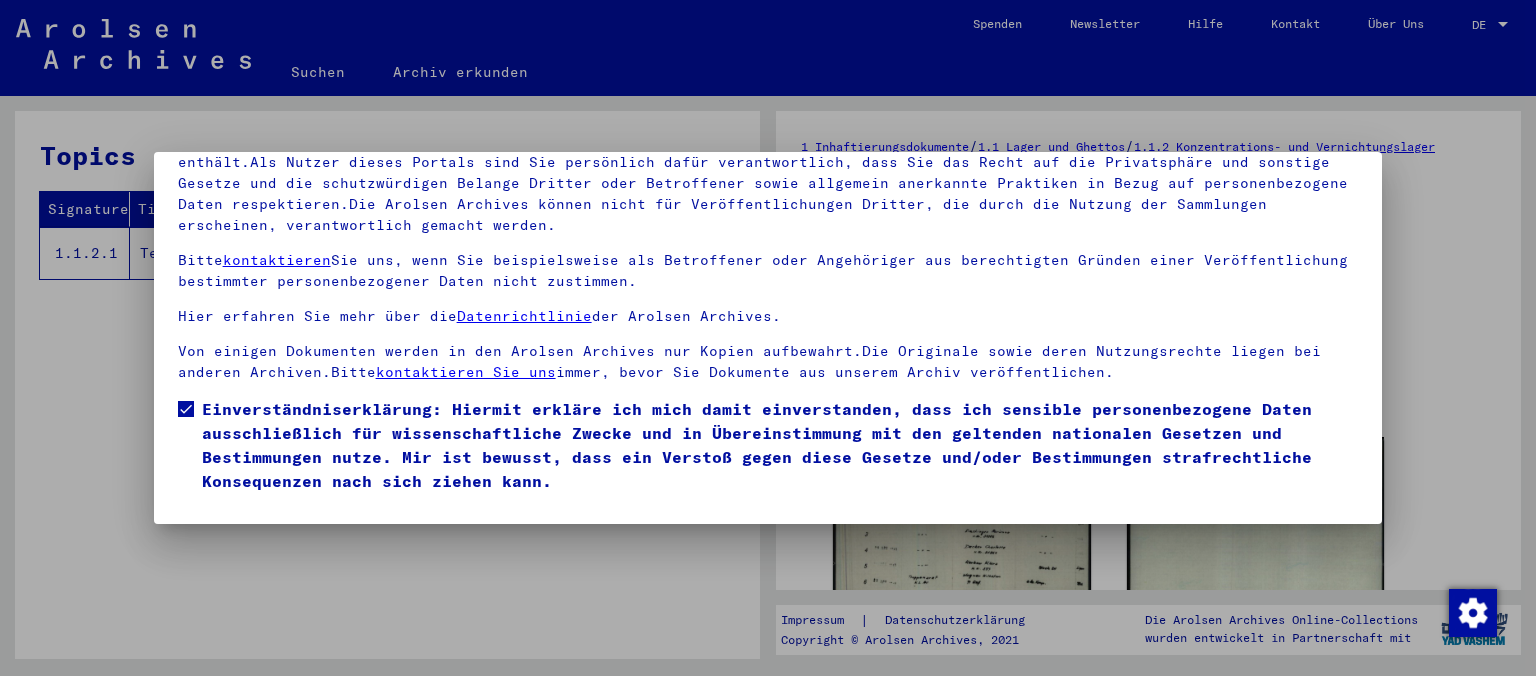 click at bounding box center (768, 338) 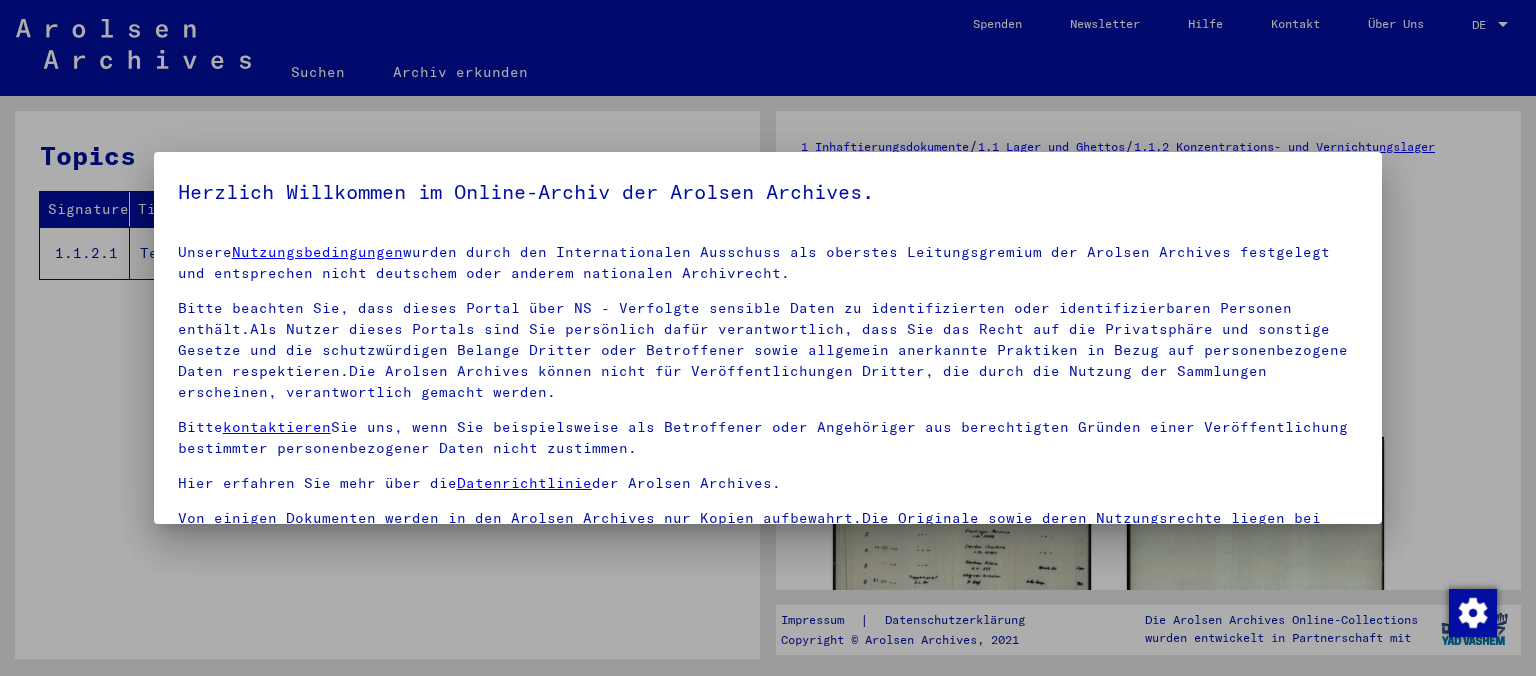 click at bounding box center (768, 338) 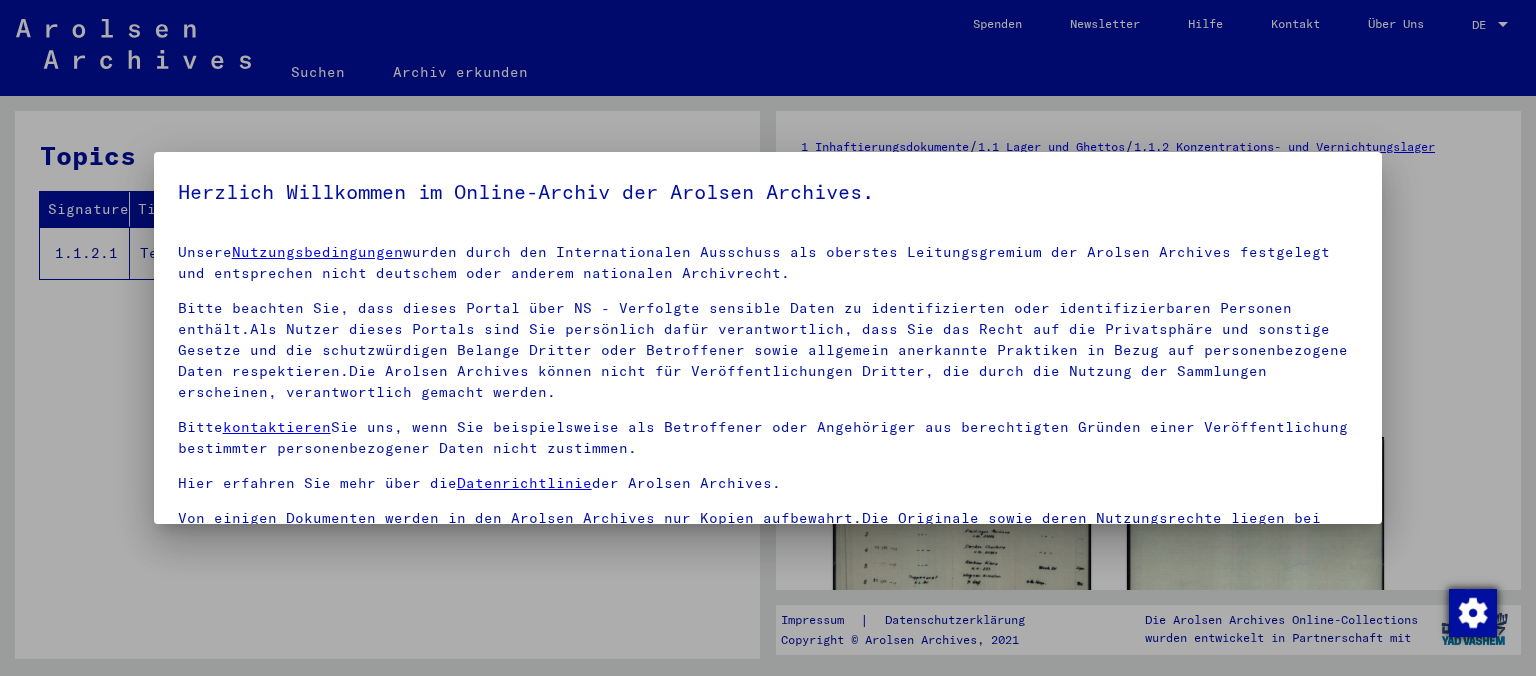 click at bounding box center [1473, 613] 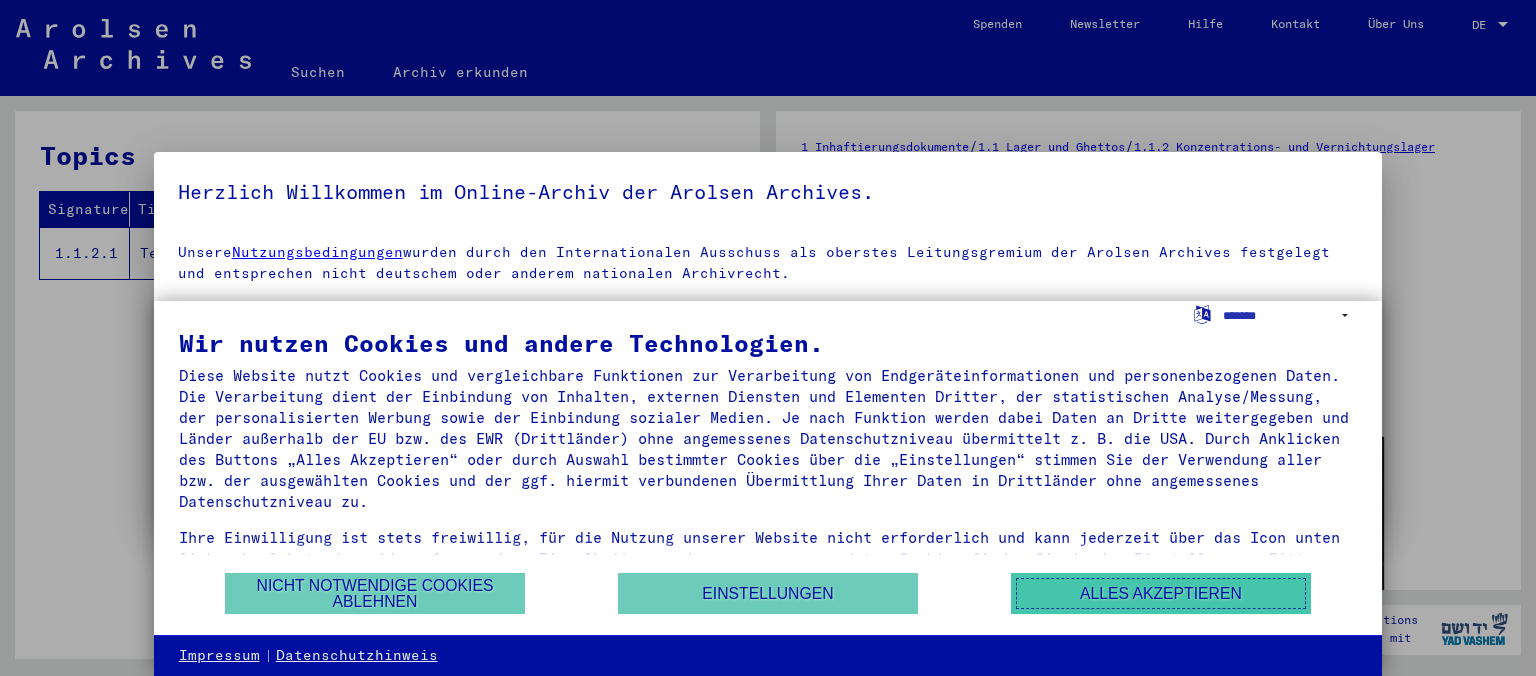 click on "Alles akzeptieren" at bounding box center [1161, 593] 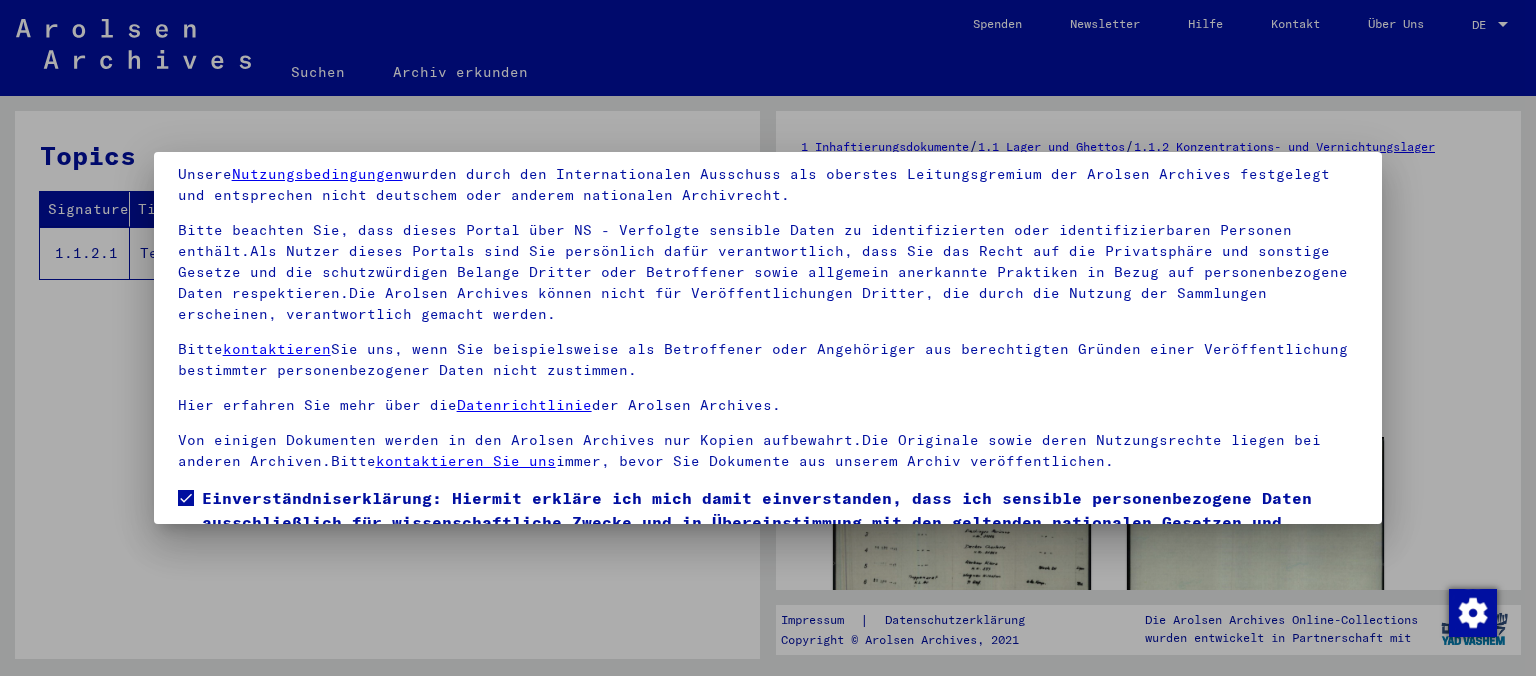 scroll, scrollTop: 167, scrollLeft: 0, axis: vertical 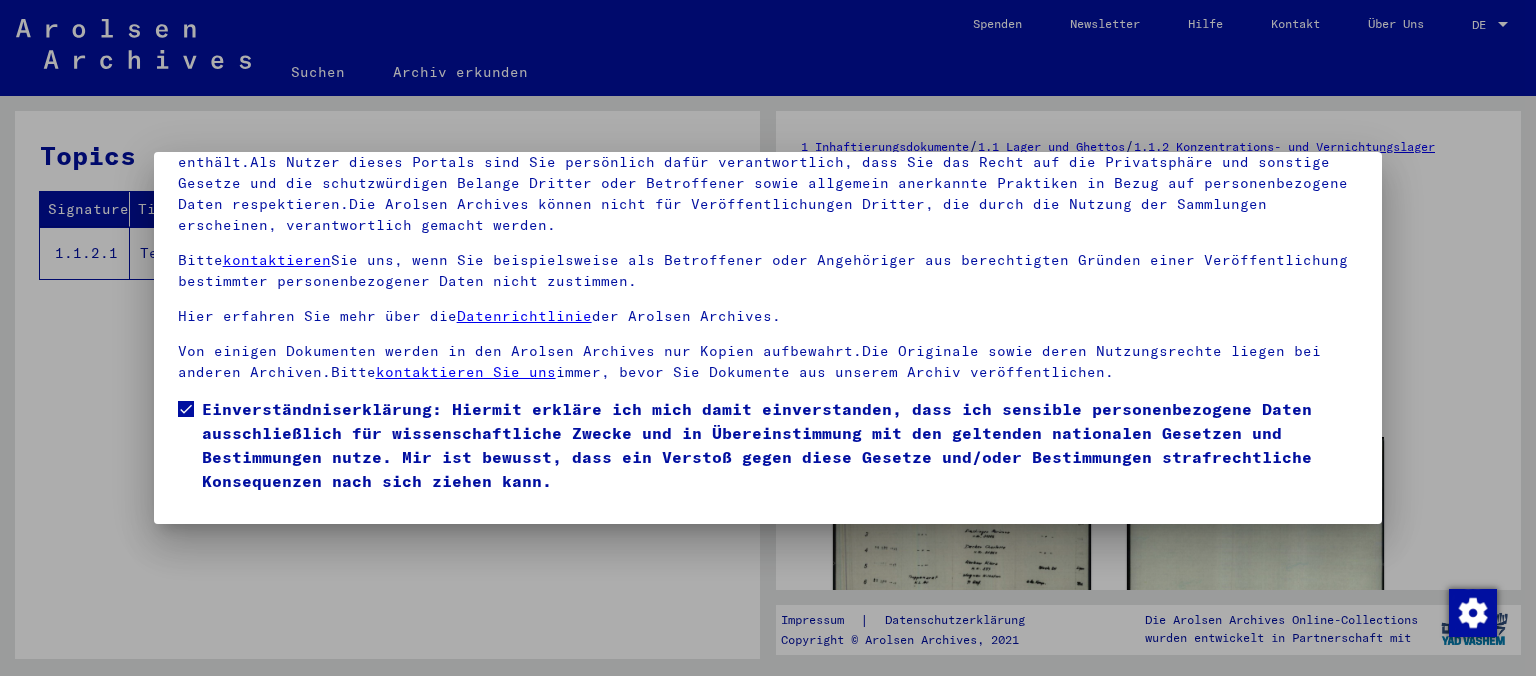 click at bounding box center [768, 338] 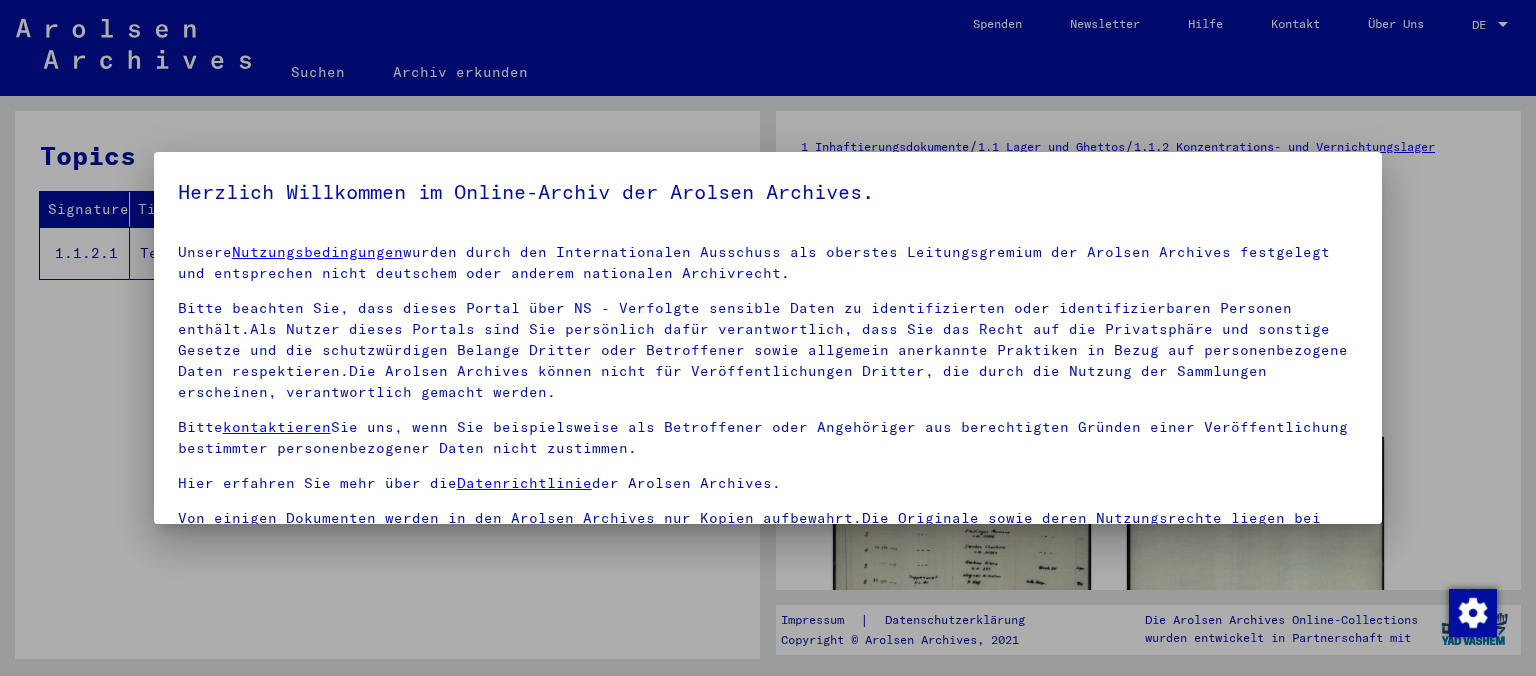 drag, startPoint x: 1374, startPoint y: 346, endPoint x: 1353, endPoint y: 475, distance: 130.69812 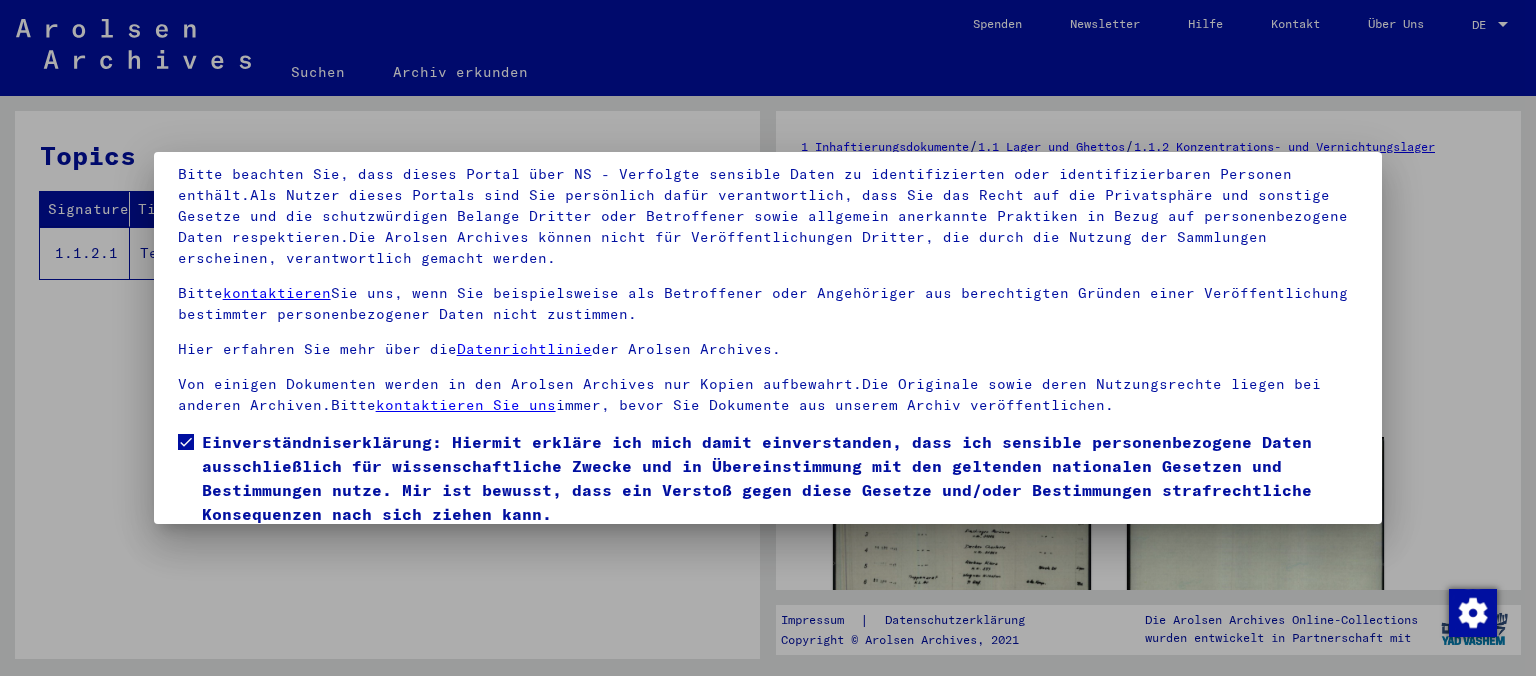 scroll, scrollTop: 167, scrollLeft: 0, axis: vertical 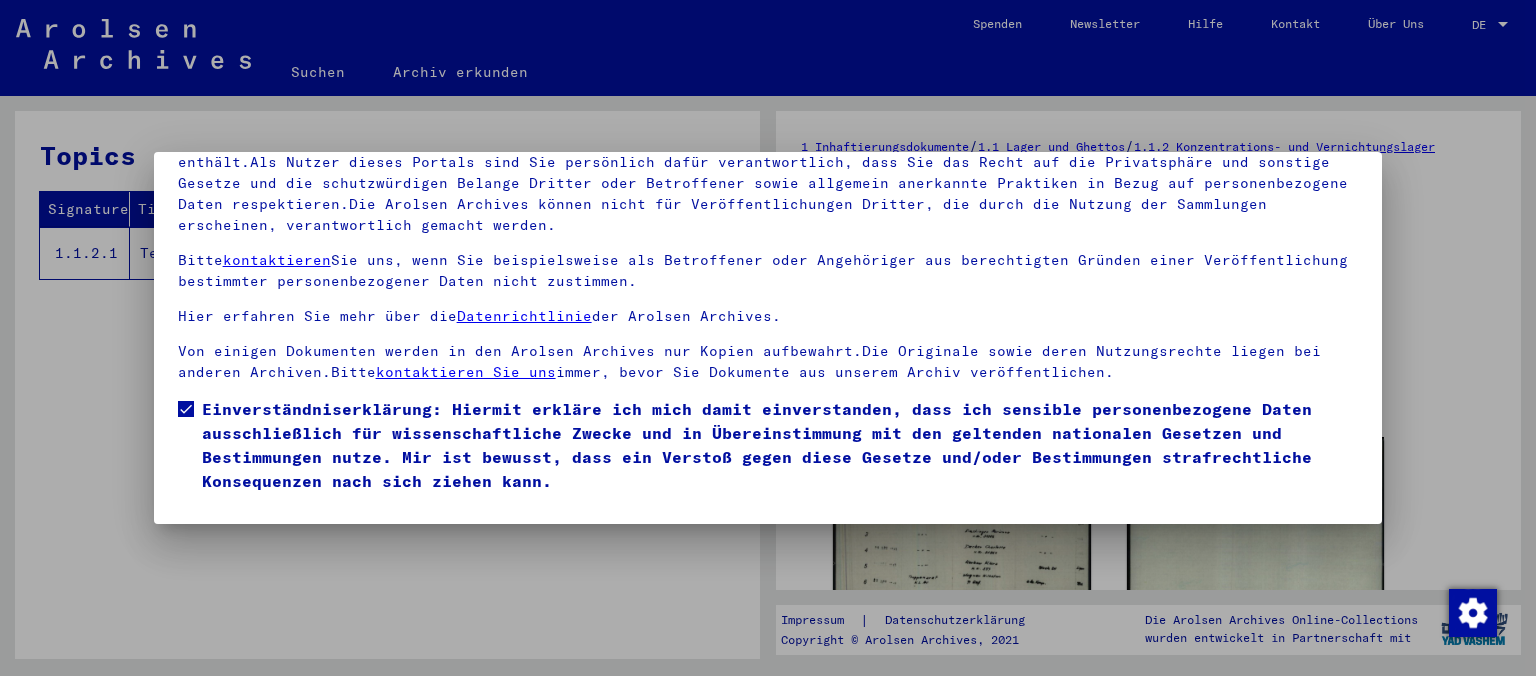 click on "Einverständniserklärung: Hiermit erkläre ich mich damit einverstanden, dass ich sensible personenbezogene Daten ausschließlich für wissenschaftliche Zwecke und in Übereinstimmung mit den geltenden nationalen Gesetzen und Bestimmungen nutze. Mir ist bewusst, dass ein Verstoß gegen diese Gesetze und/oder Bestimmungen strafrechtliche Konsequenzen nach sich ziehen kann." at bounding box center [780, 445] 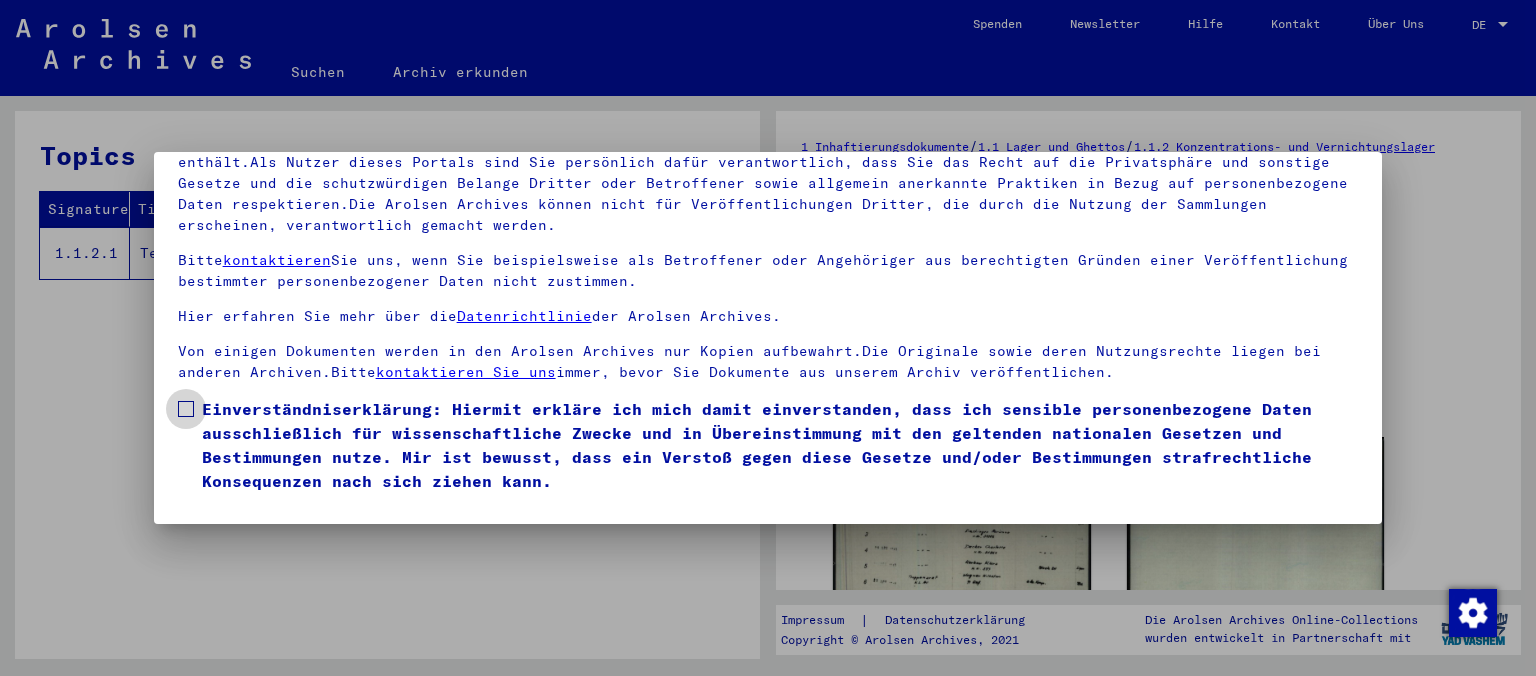 click on "Einverständniserklärung: Hiermit erkläre ich mich damit einverstanden, dass ich sensible personenbezogene Daten ausschließlich für wissenschaftliche Zwecke und in Übereinstimmung mit den geltenden nationalen Gesetzen und Bestimmungen nutze. Mir ist bewusst, dass ein Verstoß gegen diese Gesetze und/oder Bestimmungen strafrechtliche Konsequenzen nach sich ziehen kann." at bounding box center [780, 445] 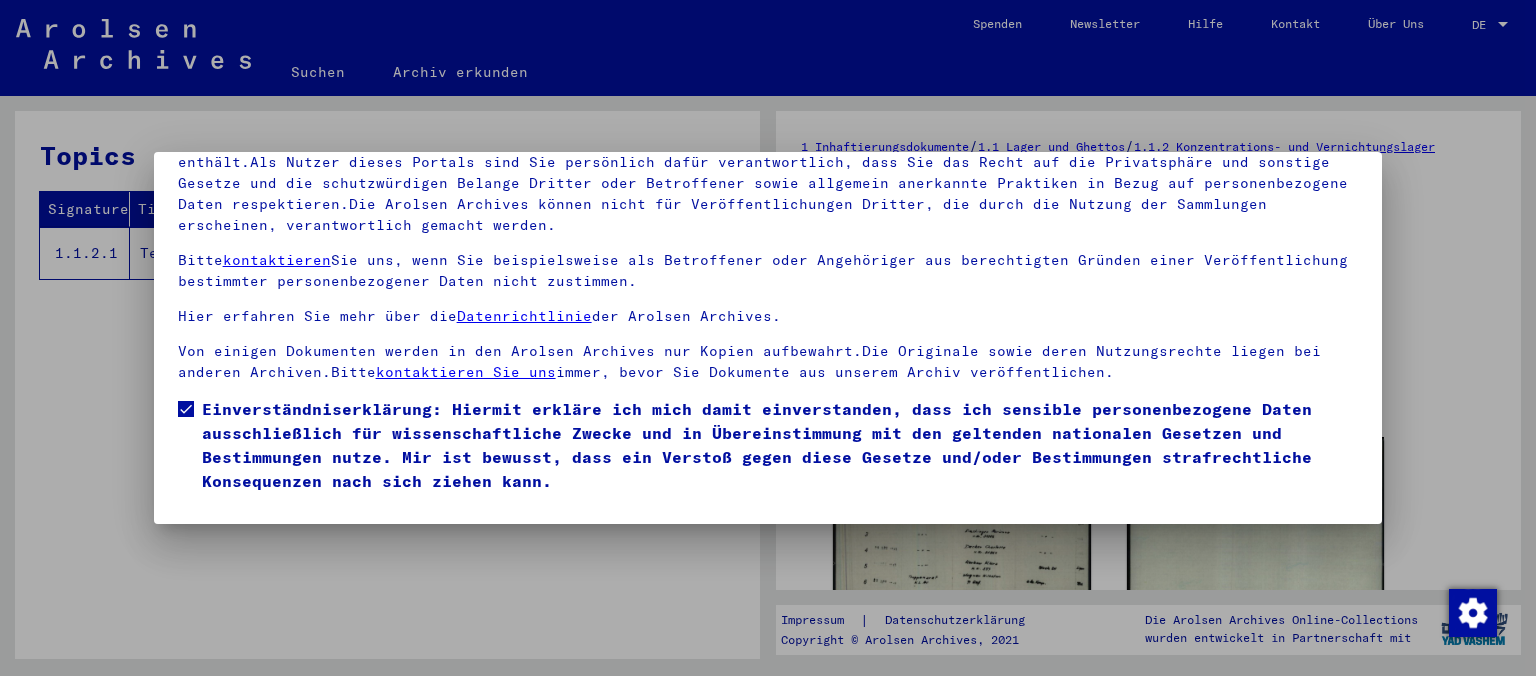 click at bounding box center [768, 338] 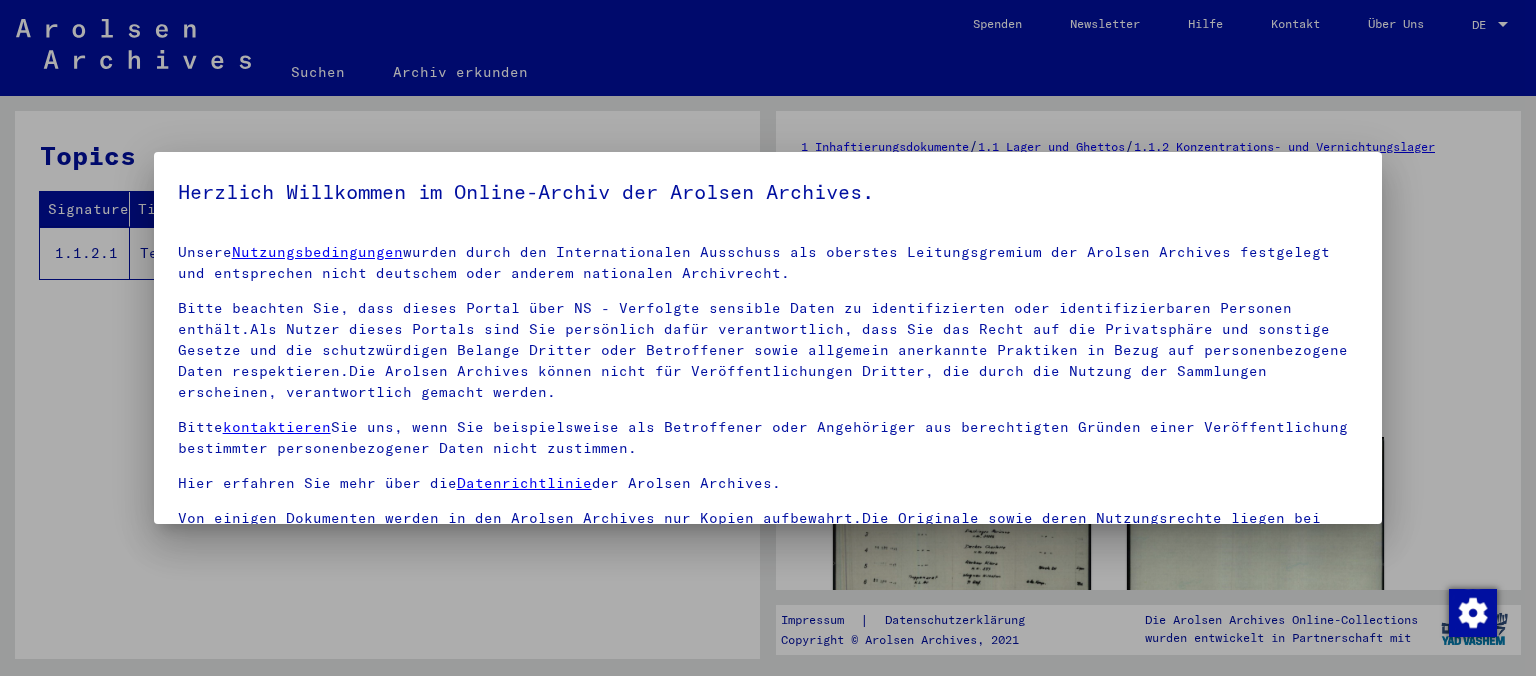 click at bounding box center [768, 338] 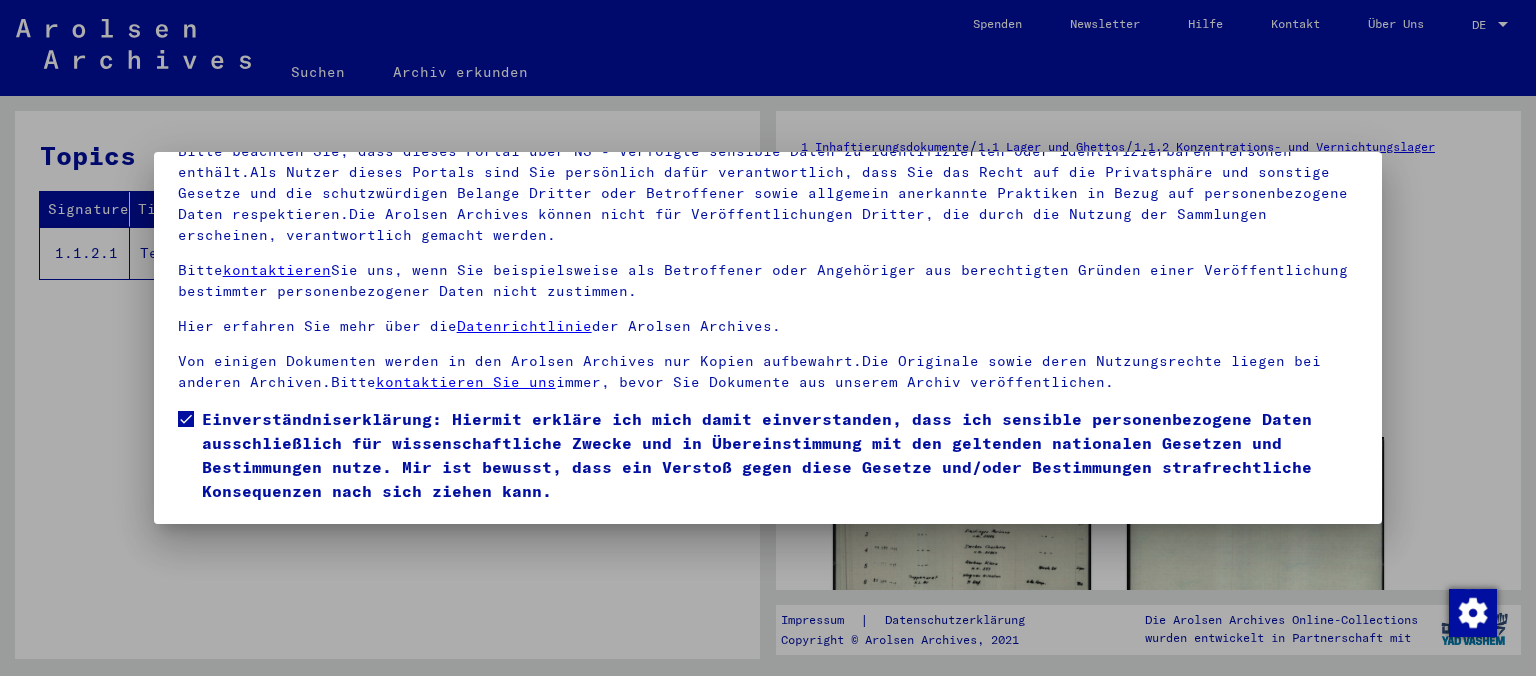 scroll, scrollTop: 167, scrollLeft: 0, axis: vertical 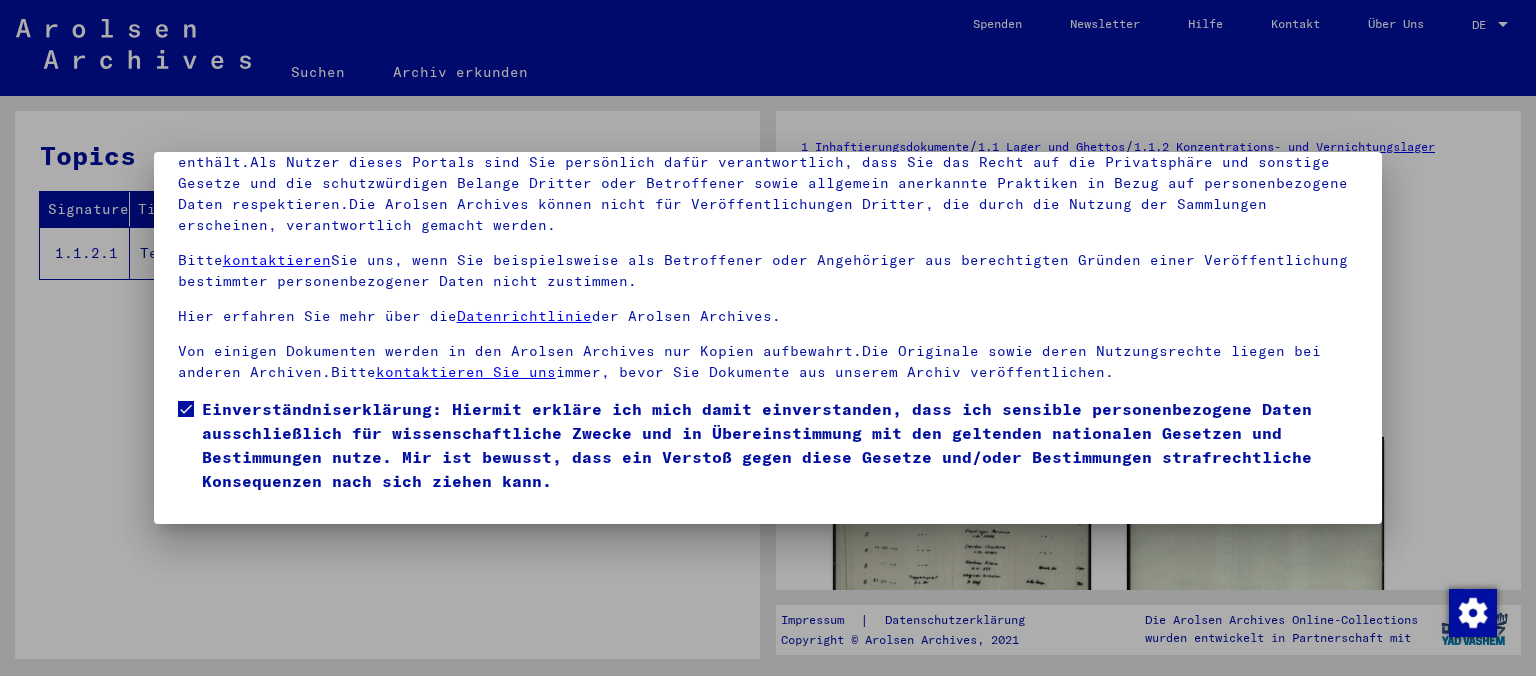 click on "Datenrichtlinie" at bounding box center [524, 316] 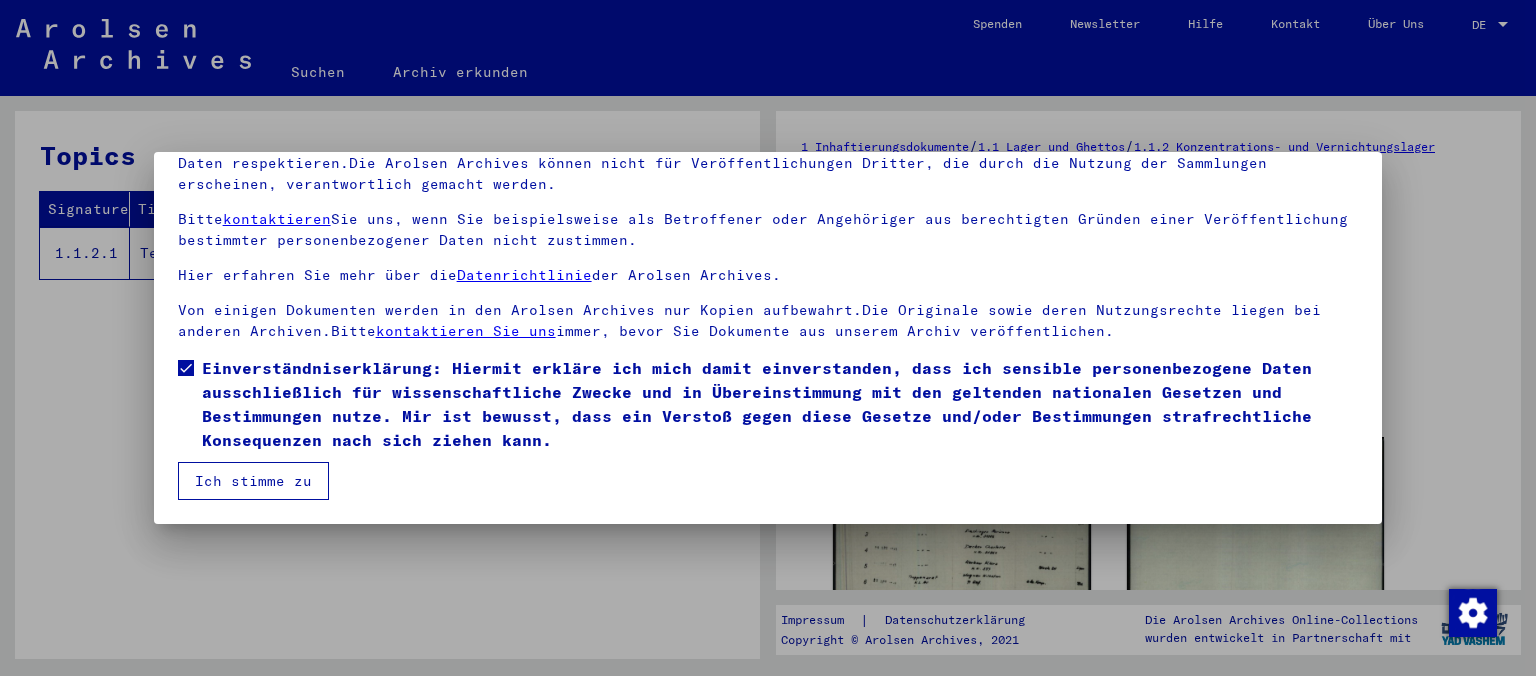 click on "Ich stimme zu" at bounding box center [253, 481] 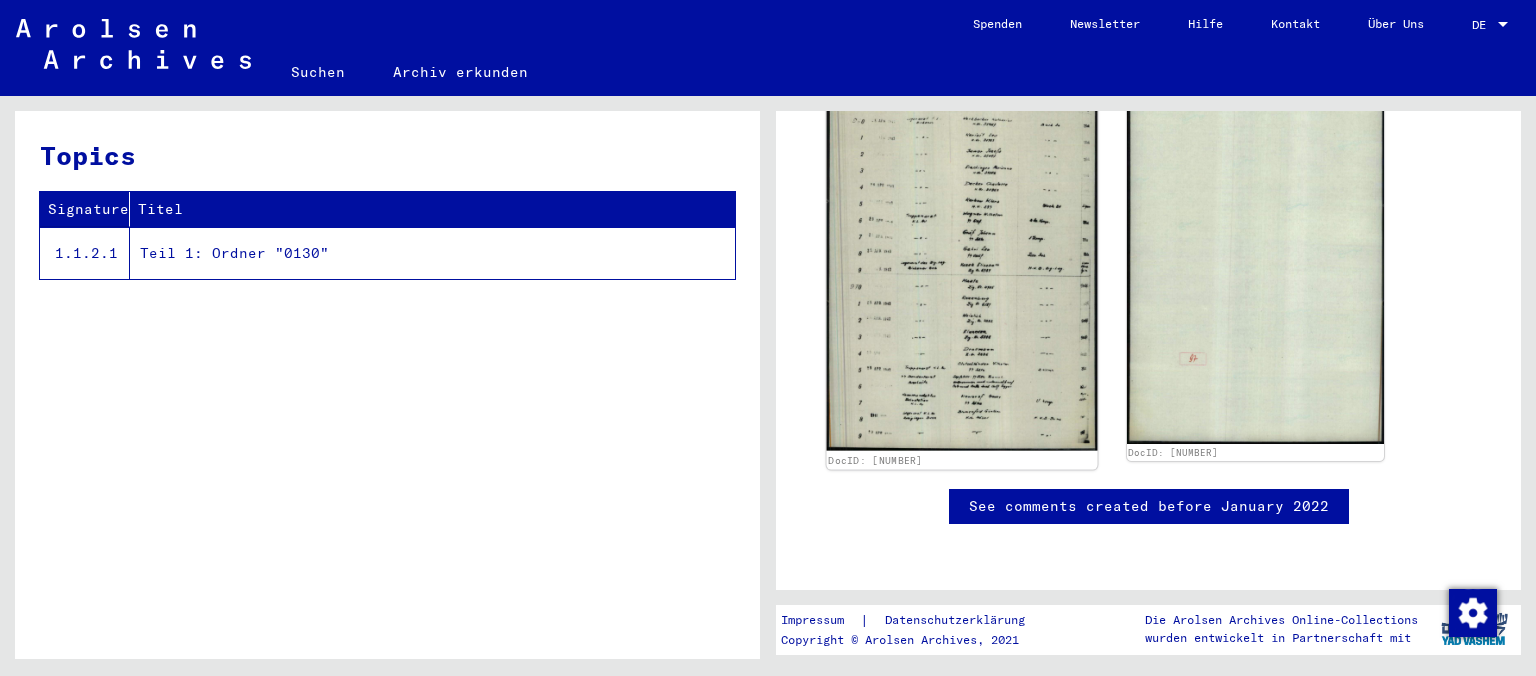 scroll, scrollTop: 374, scrollLeft: 0, axis: vertical 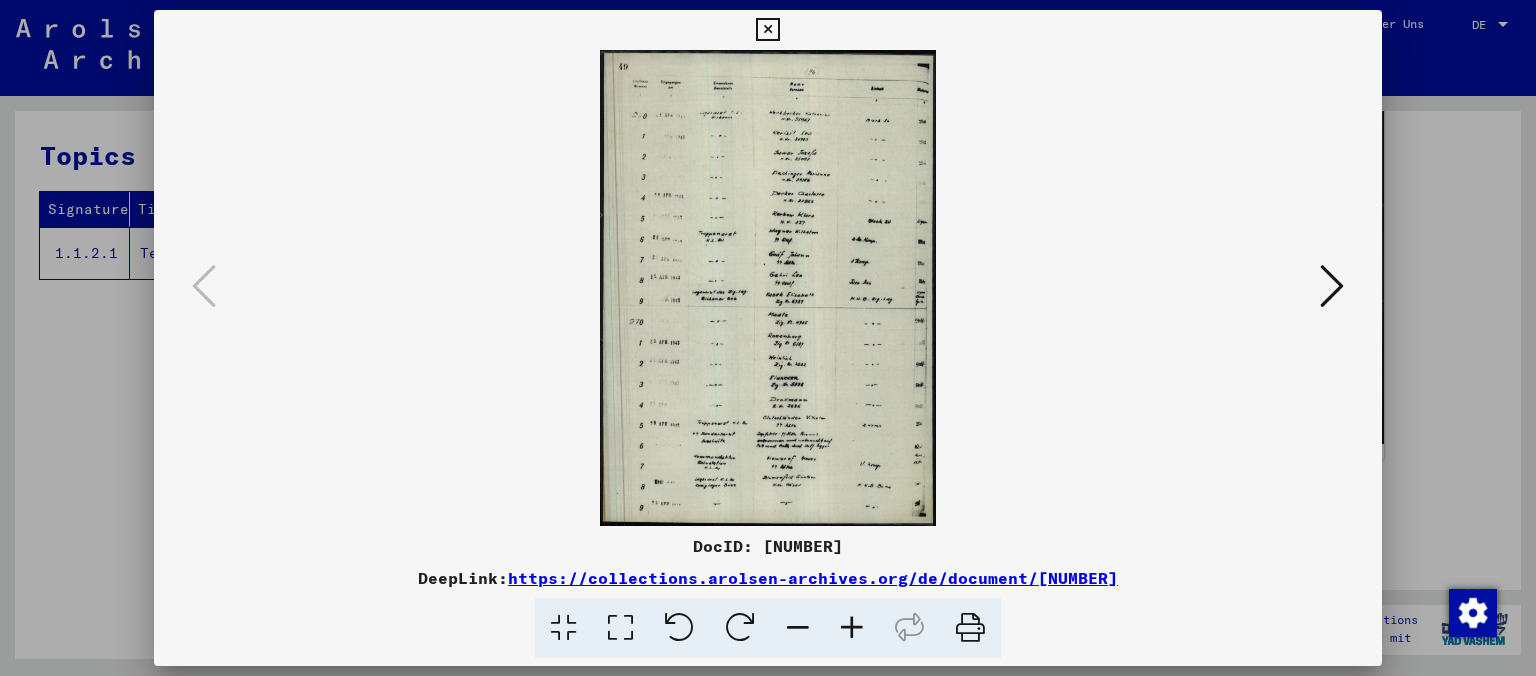 click at bounding box center [1332, 286] 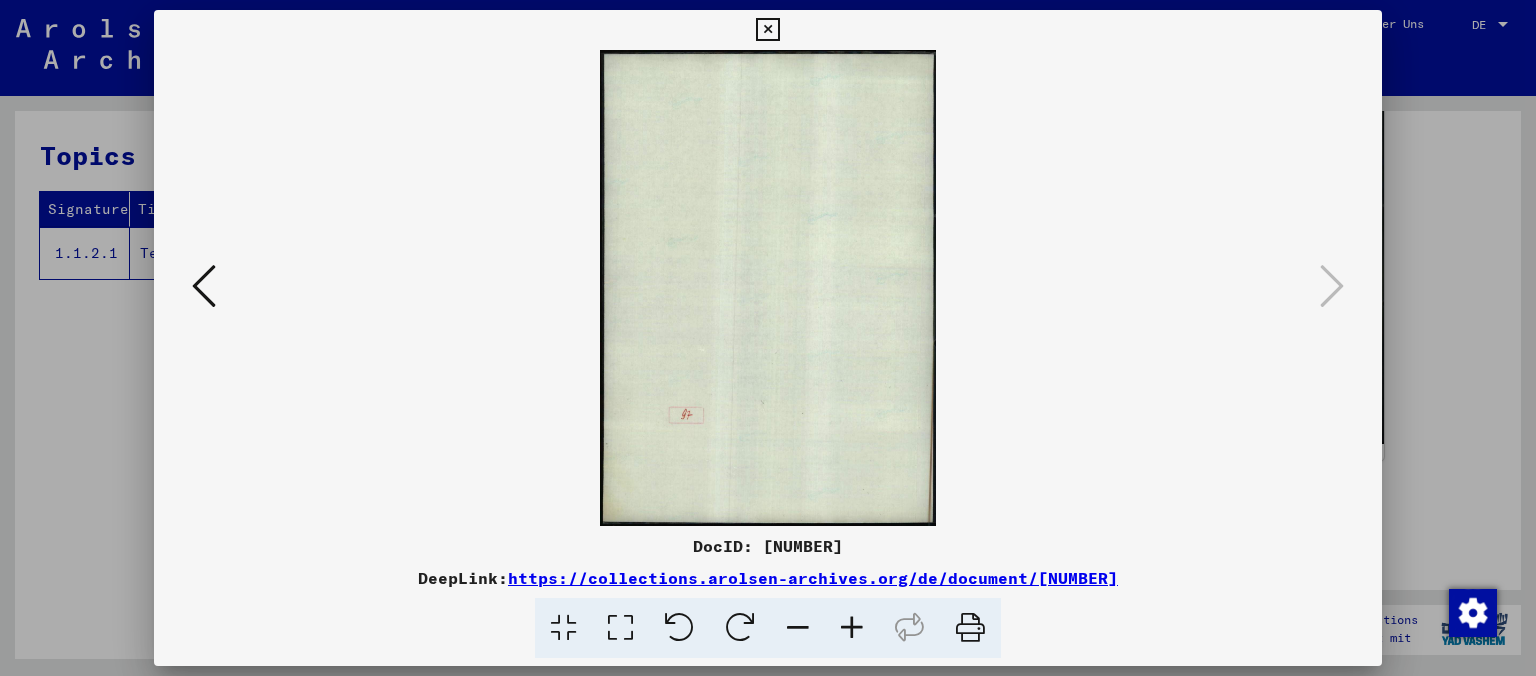 click at bounding box center (204, 286) 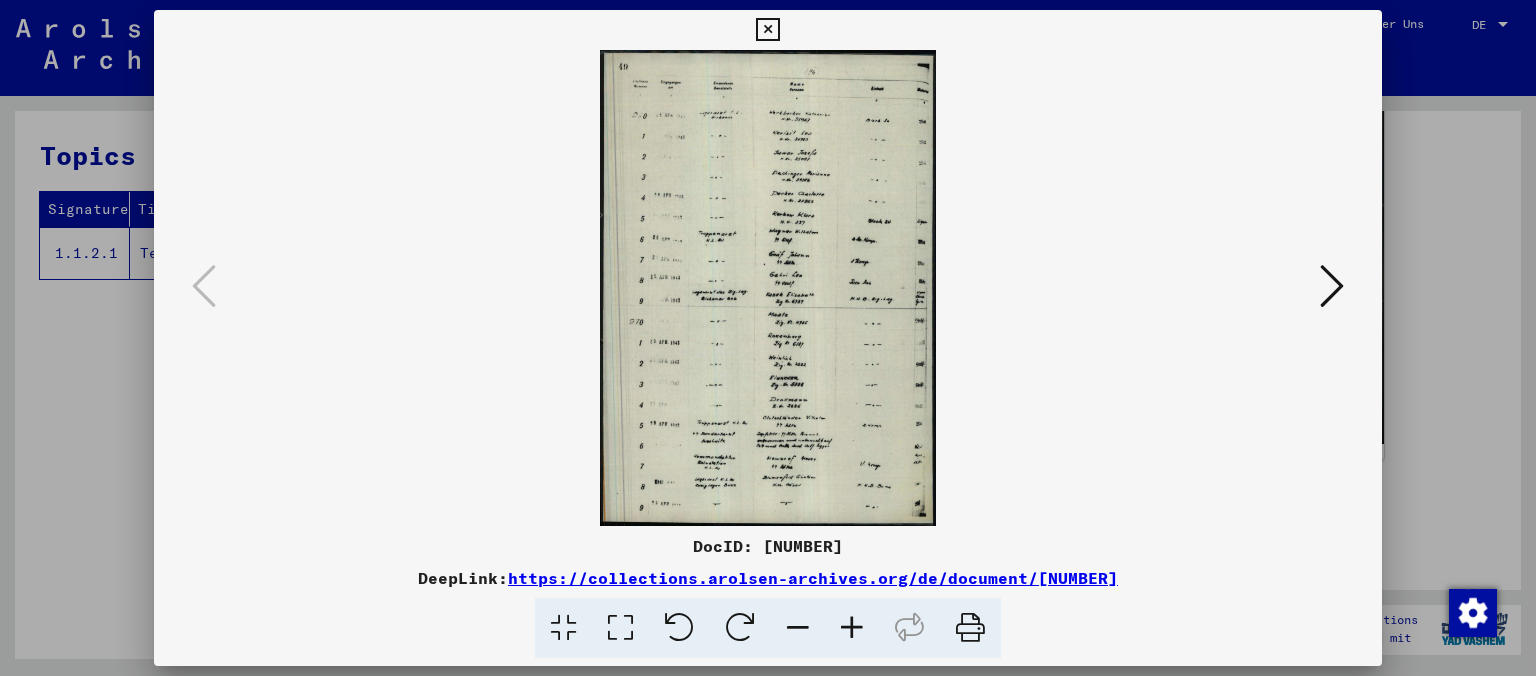 click at bounding box center [970, 628] 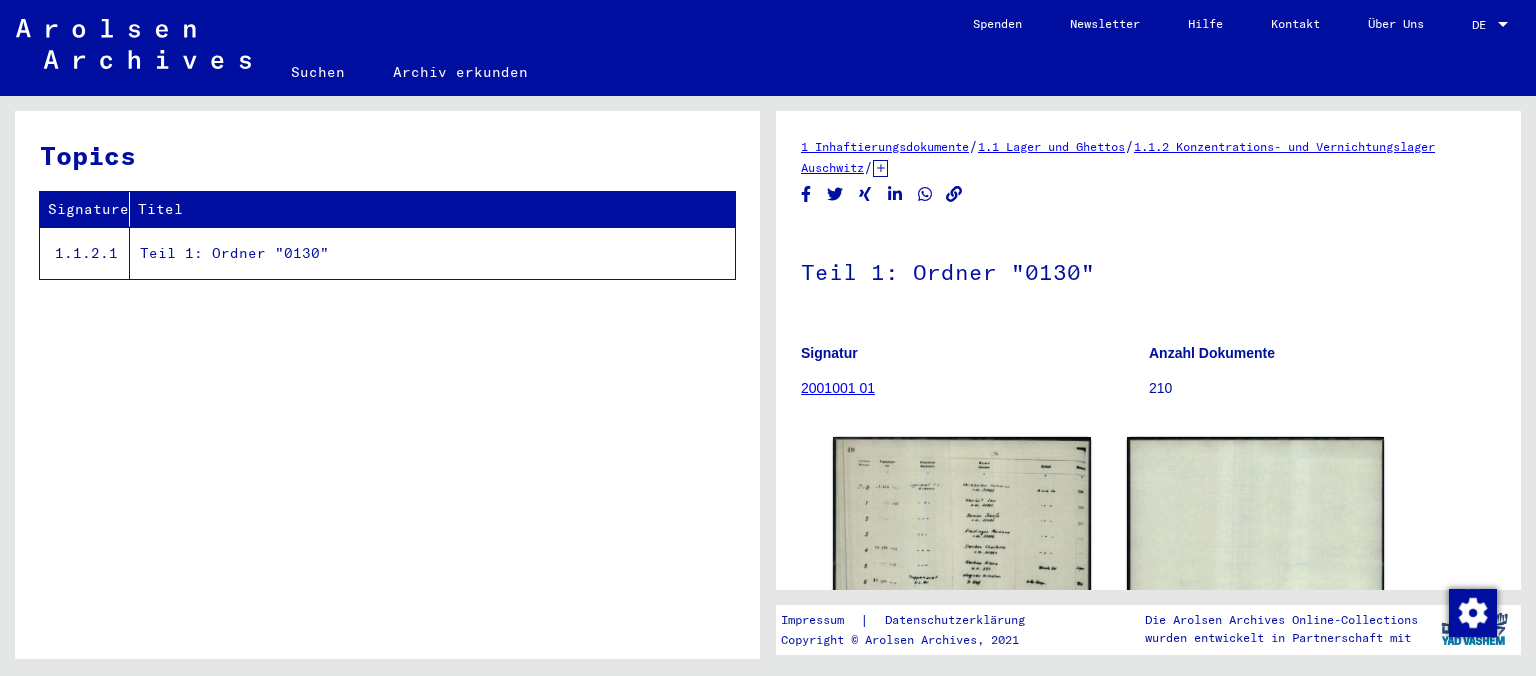 scroll, scrollTop: 163, scrollLeft: 0, axis: vertical 